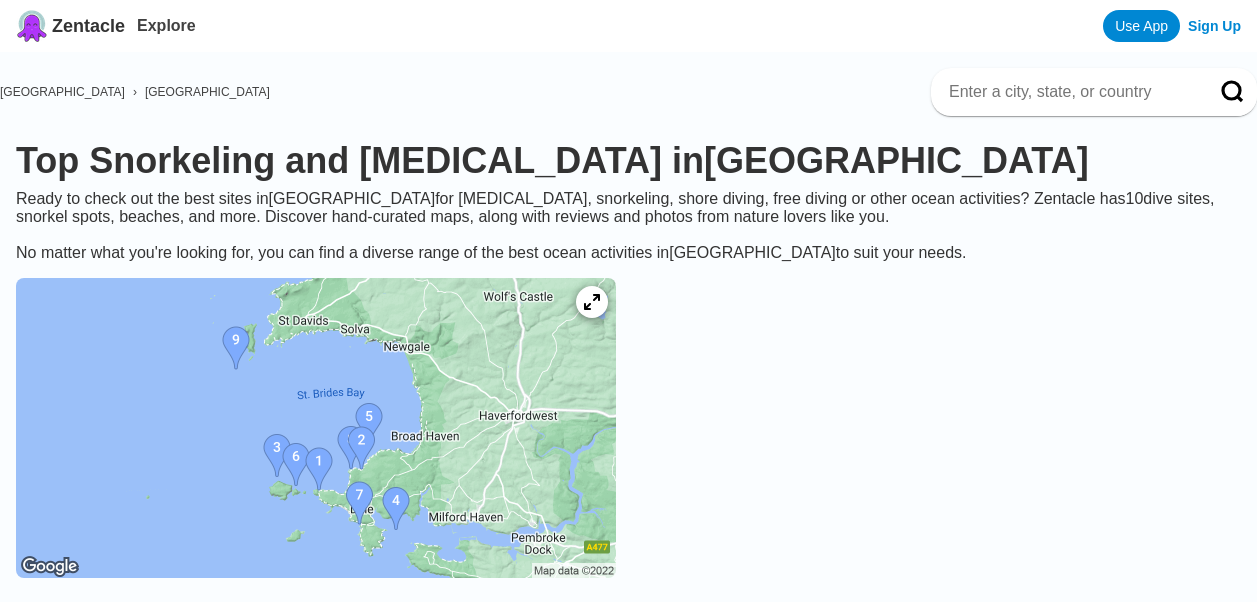 scroll, scrollTop: 40, scrollLeft: 0, axis: vertical 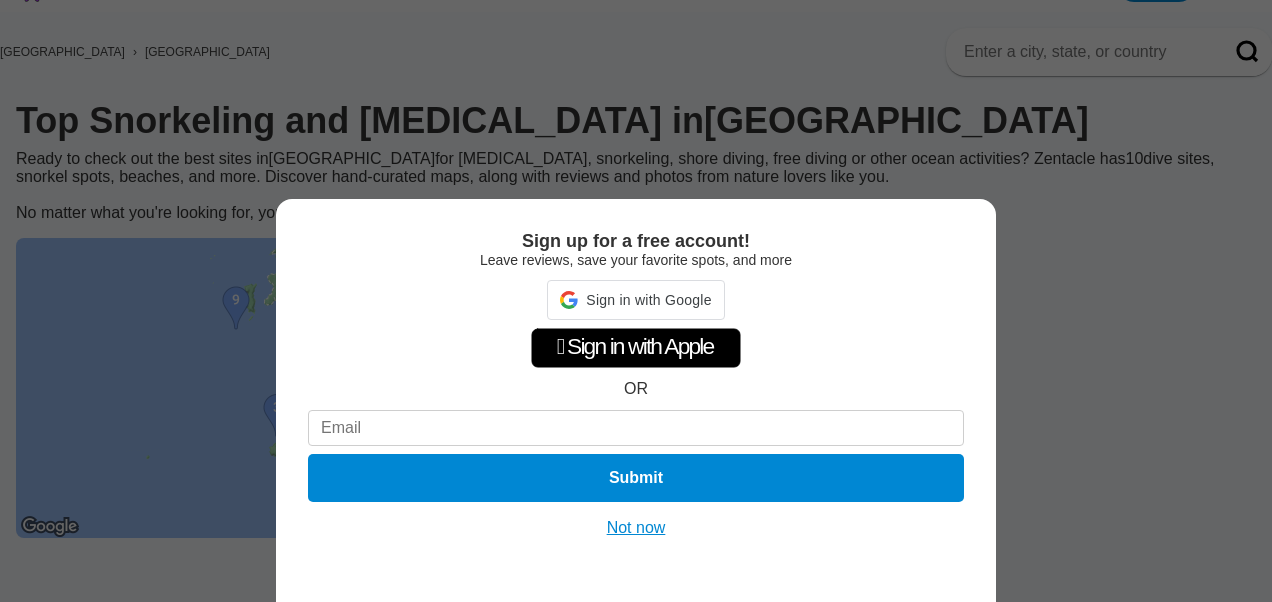 click on "Not now" at bounding box center (636, 528) 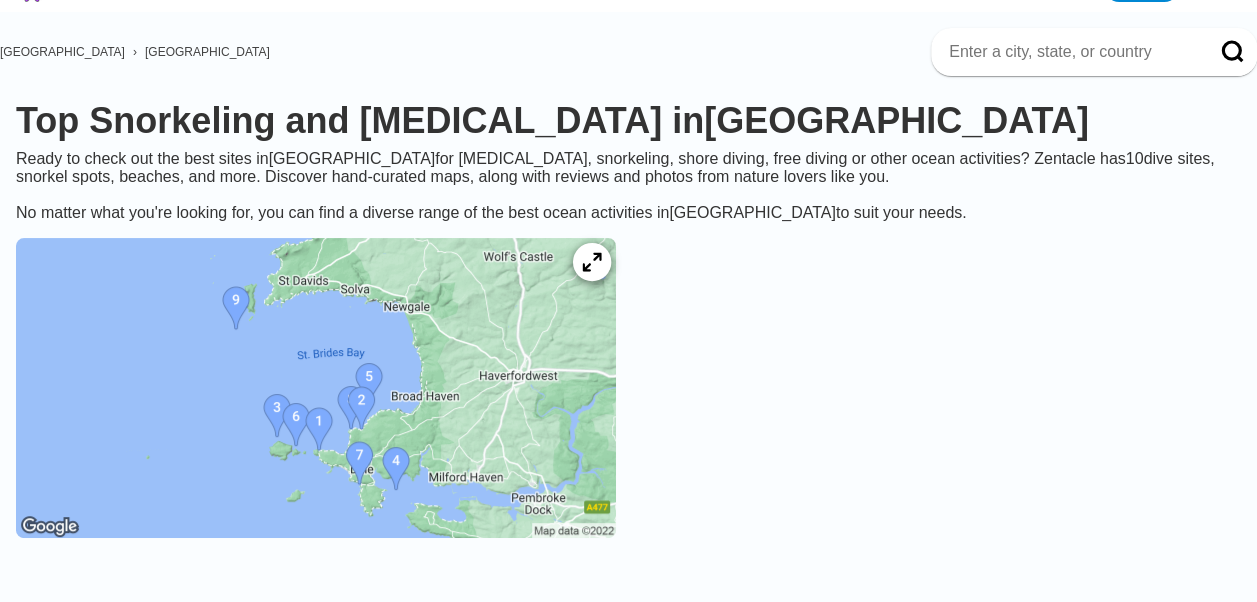 click at bounding box center (592, 262) 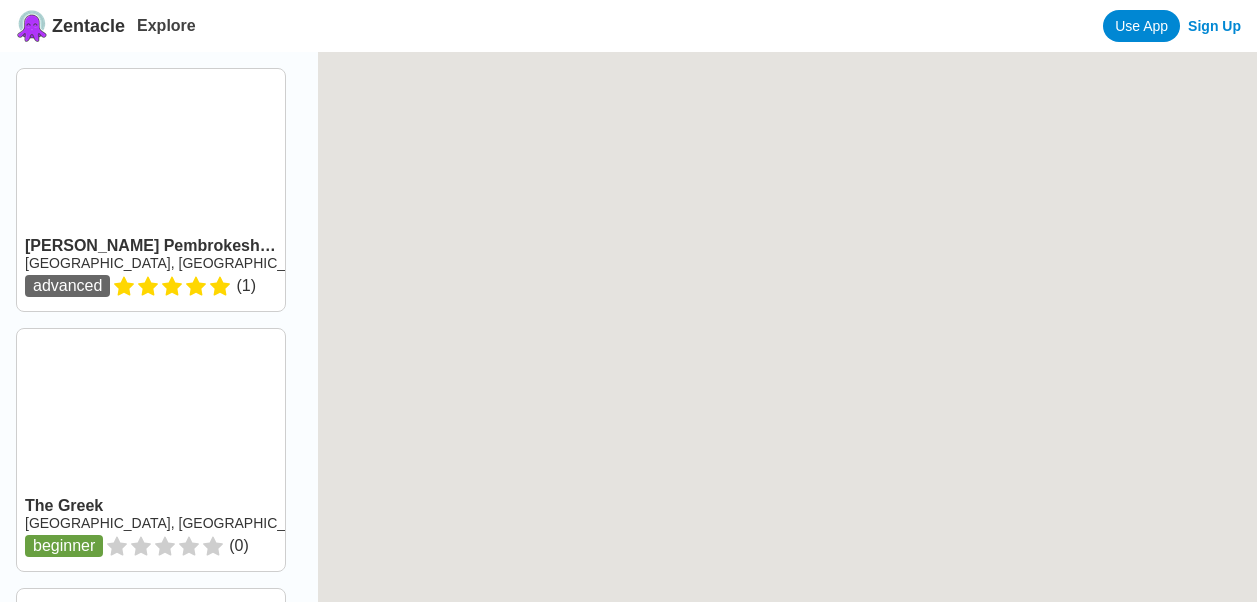 scroll, scrollTop: 0, scrollLeft: 0, axis: both 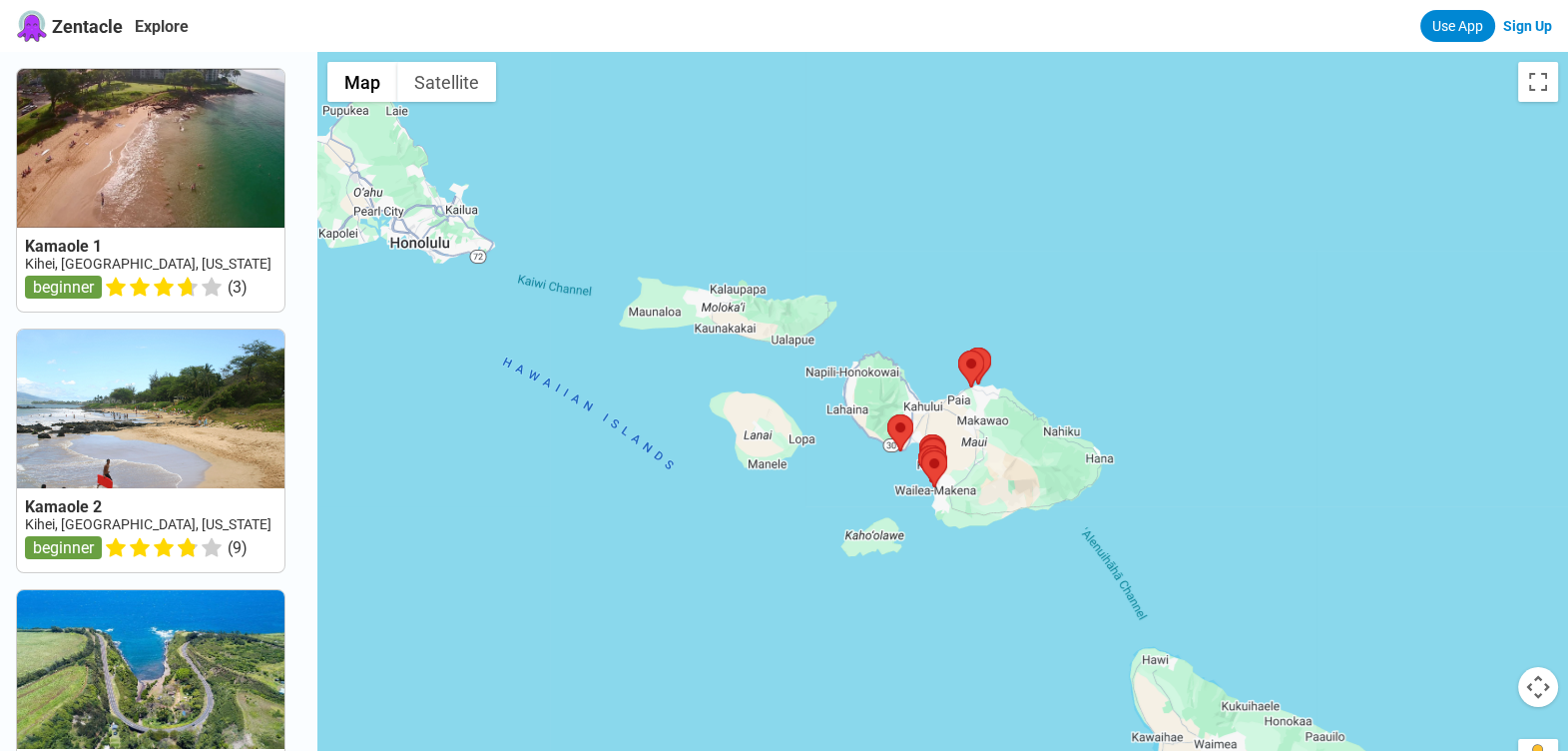click on "To navigate, press the arrow keys." at bounding box center (942, 427) 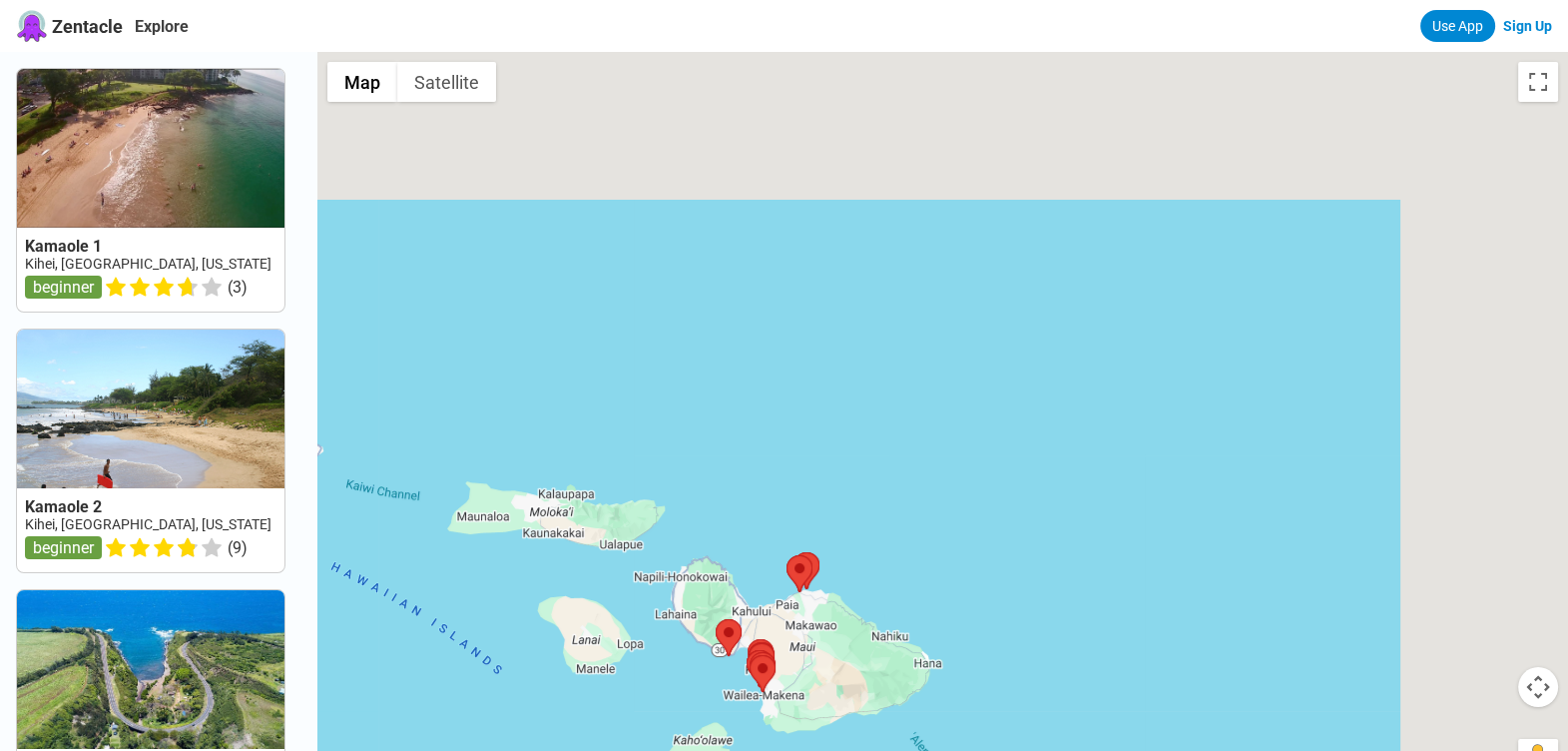 drag, startPoint x: 1212, startPoint y: 218, endPoint x: 702, endPoint y: 691, distance: 695.5782 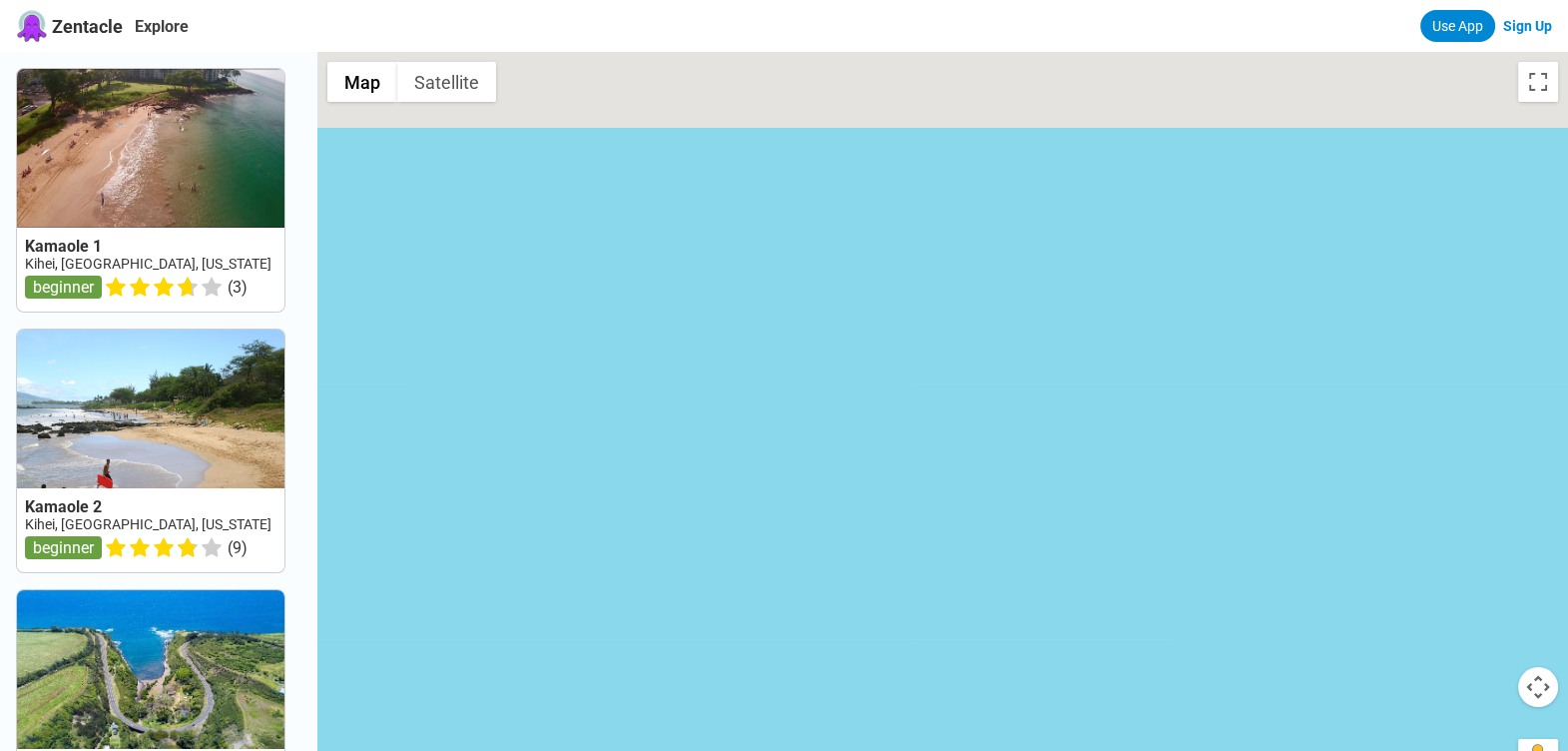 drag, startPoint x: 1094, startPoint y: 295, endPoint x: 942, endPoint y: 499, distance: 254.40126 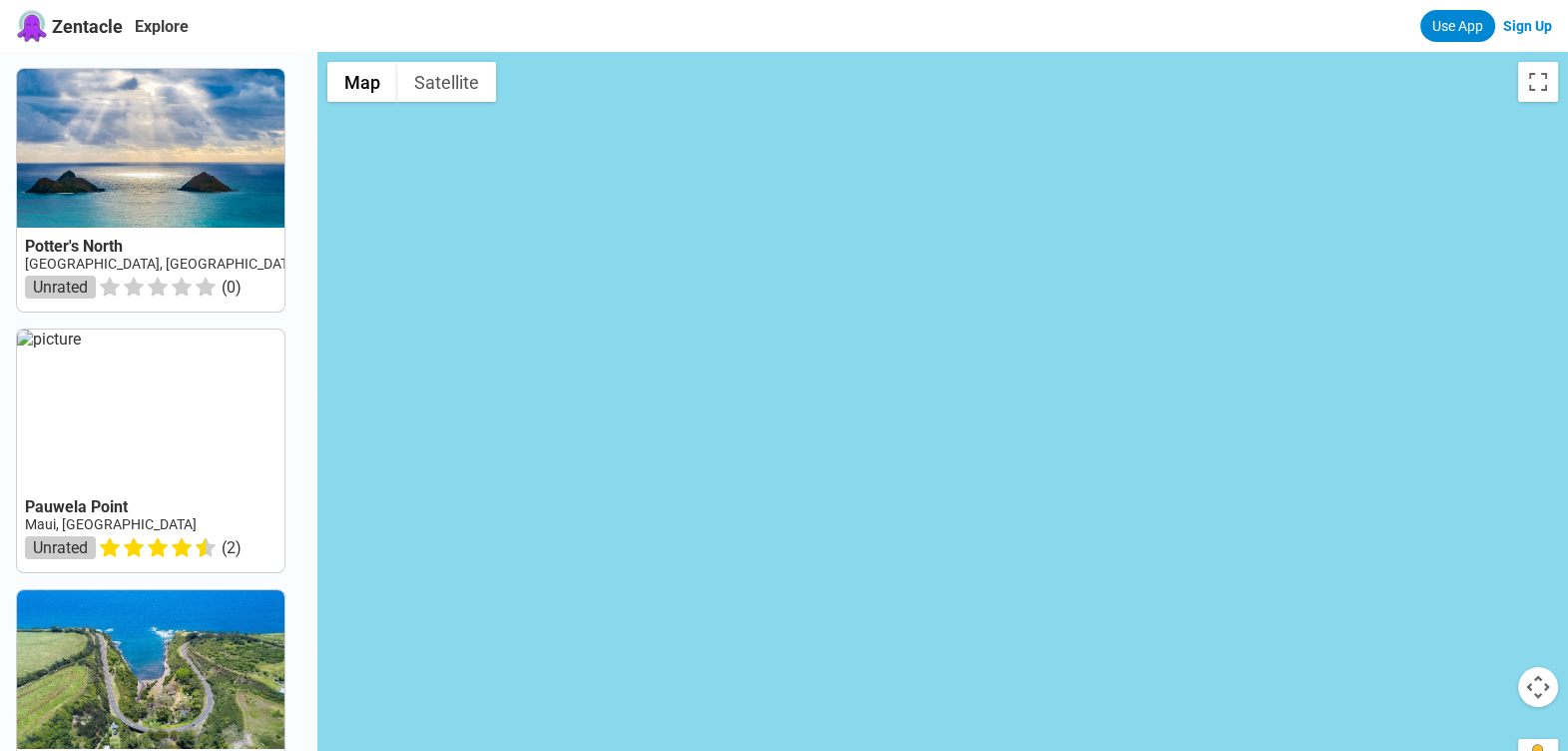 click at bounding box center [1538, 687] 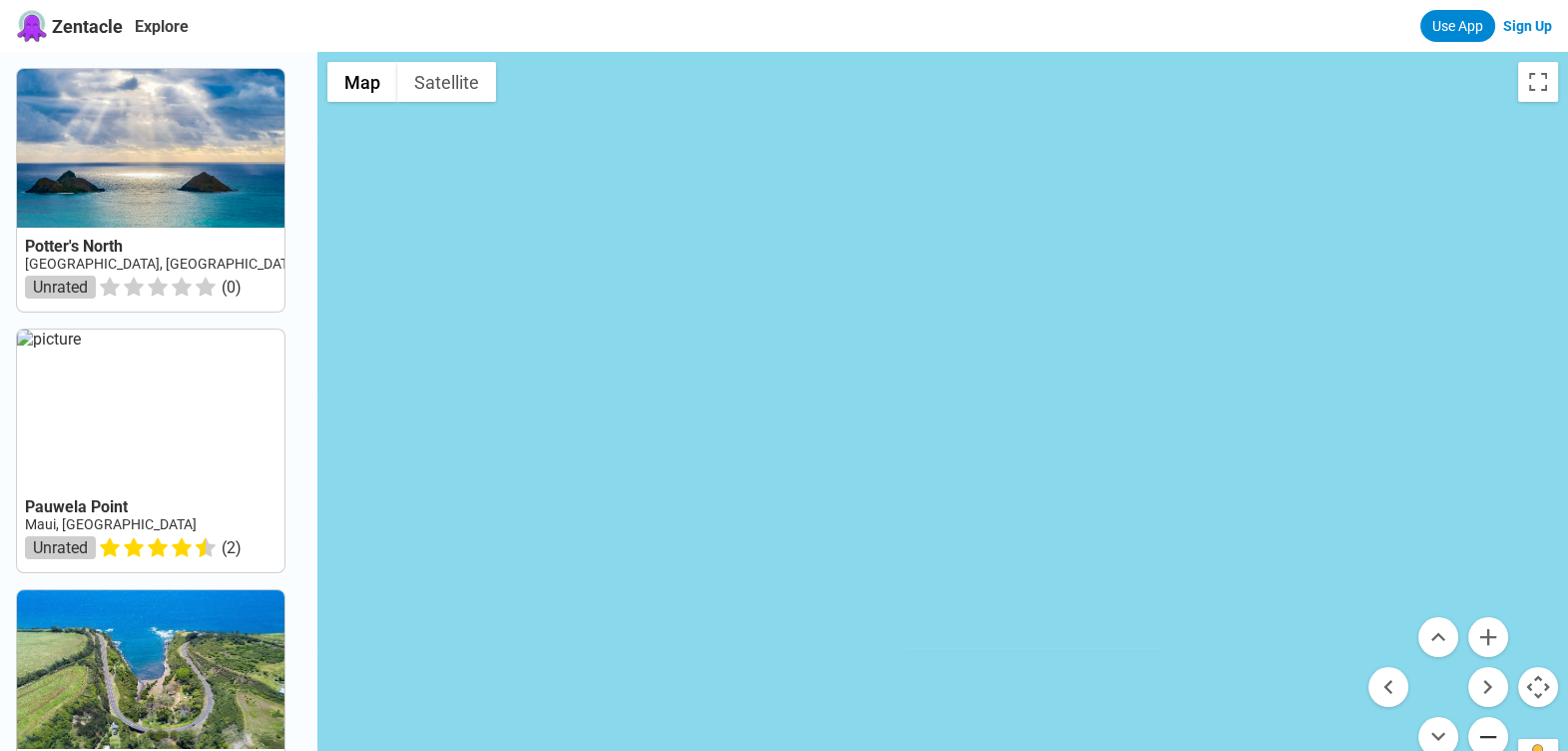 click at bounding box center [1488, 737] 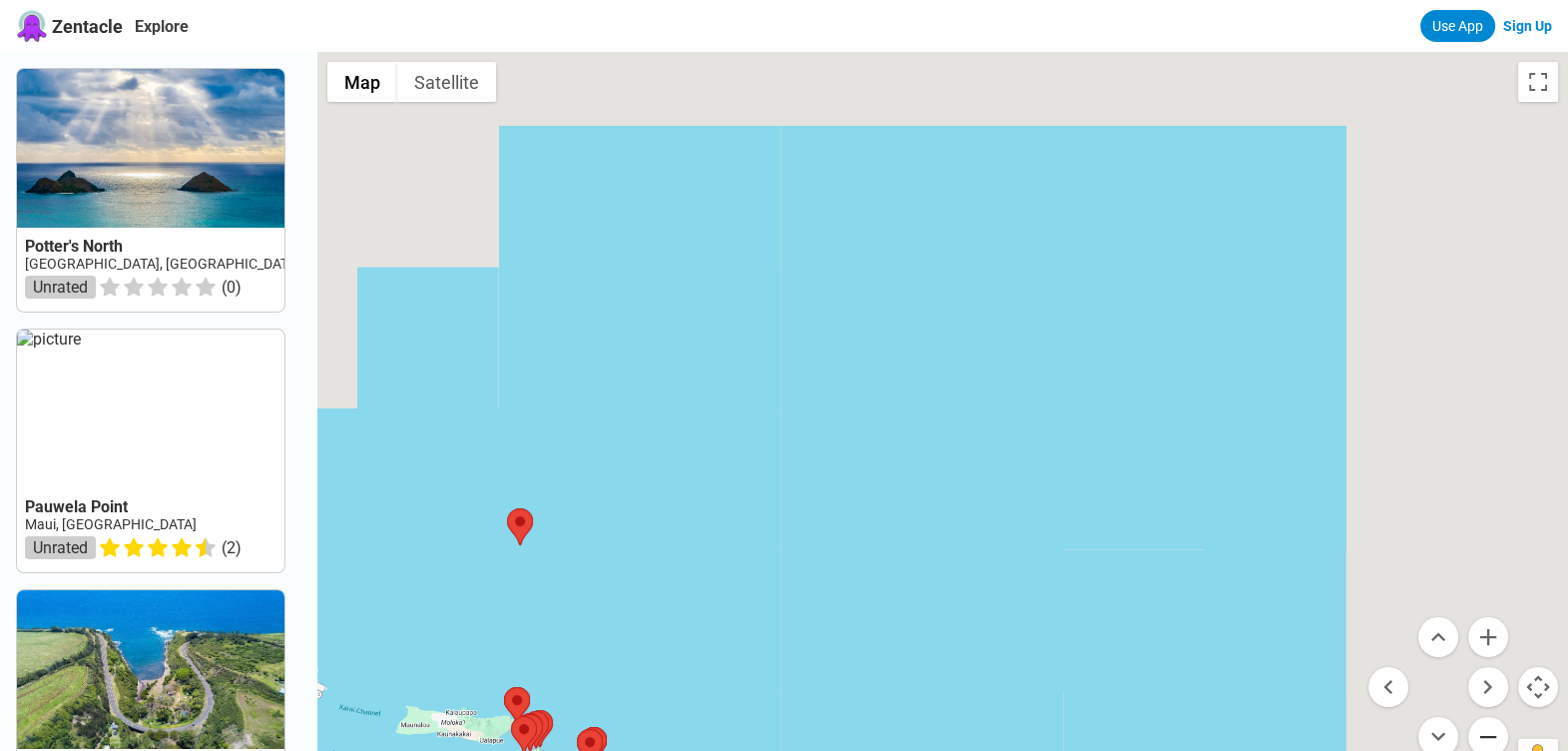 click at bounding box center [1488, 737] 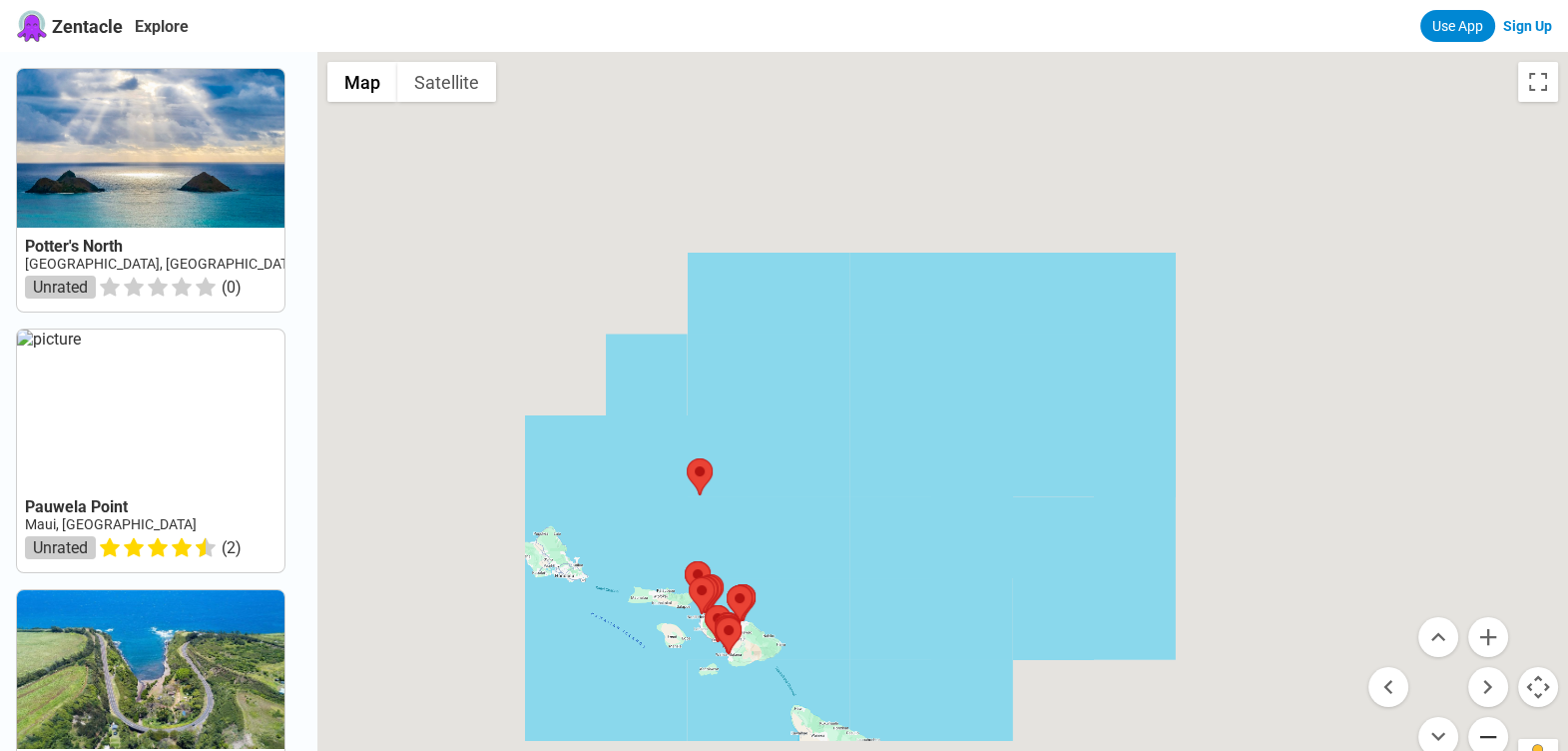 click at bounding box center [1488, 737] 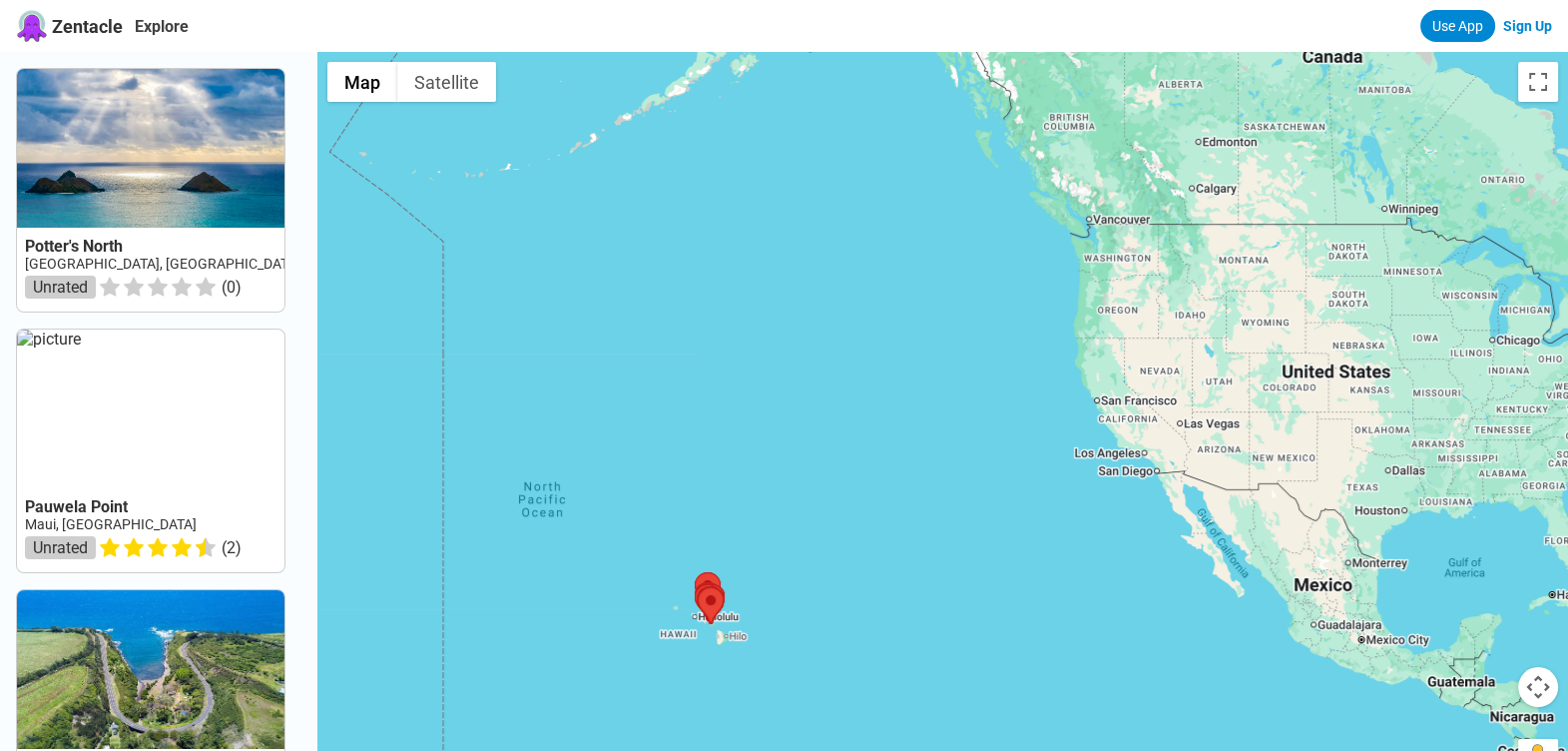 drag, startPoint x: 1257, startPoint y: 229, endPoint x: 862, endPoint y: 404, distance: 432.03009 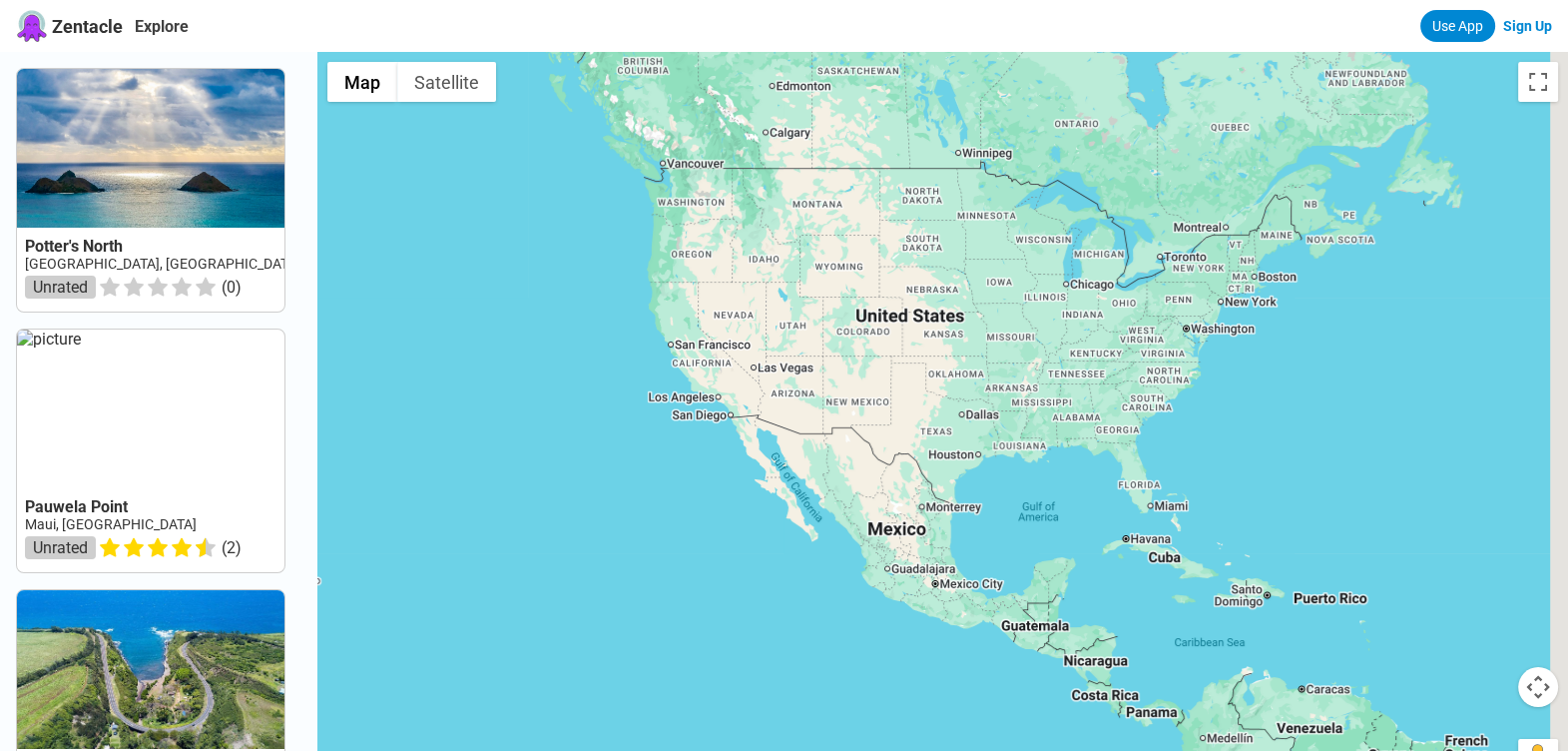 drag, startPoint x: 1197, startPoint y: 339, endPoint x: 826, endPoint y: 350, distance: 371.16304 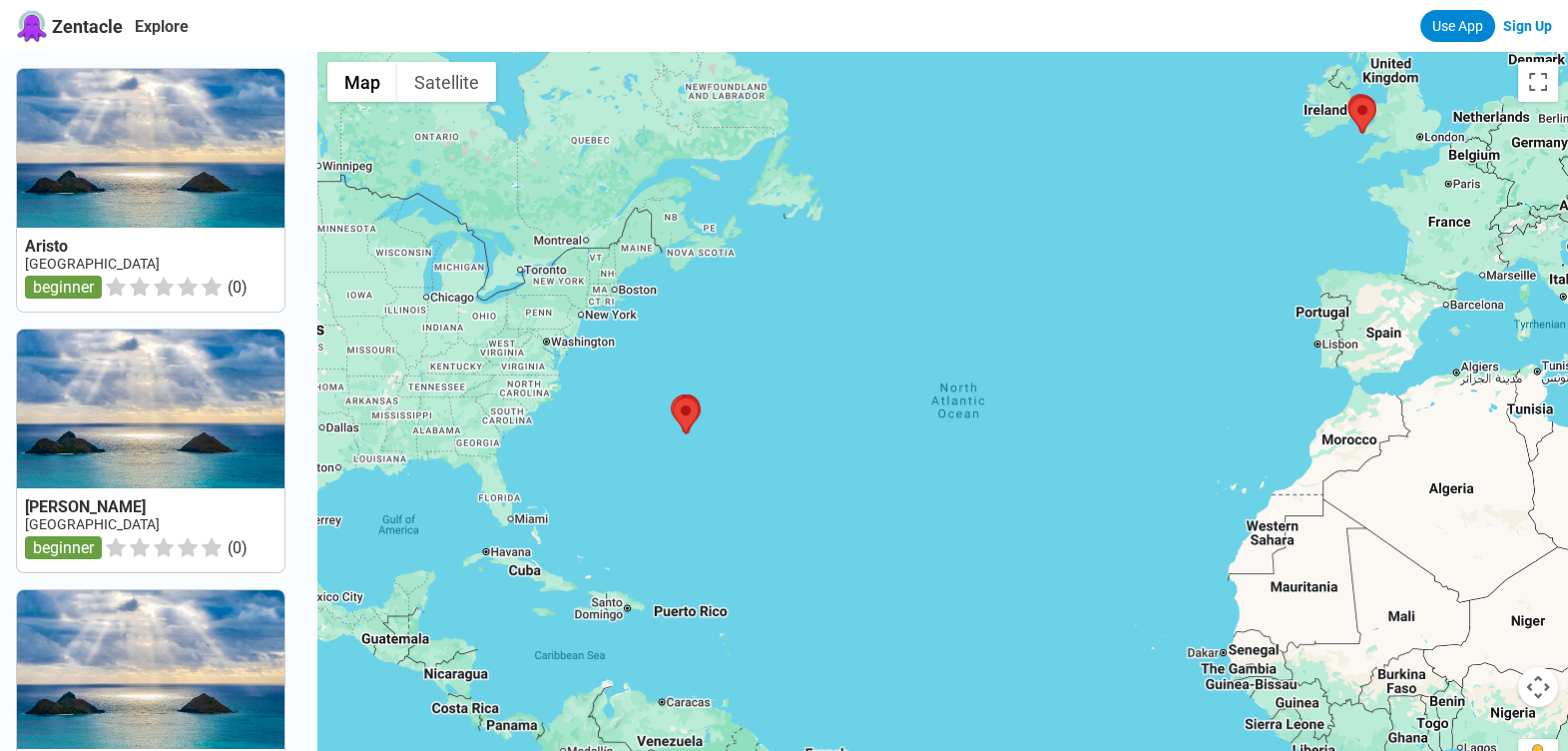 drag, startPoint x: 1294, startPoint y: 322, endPoint x: 933, endPoint y: 315, distance: 361.06786 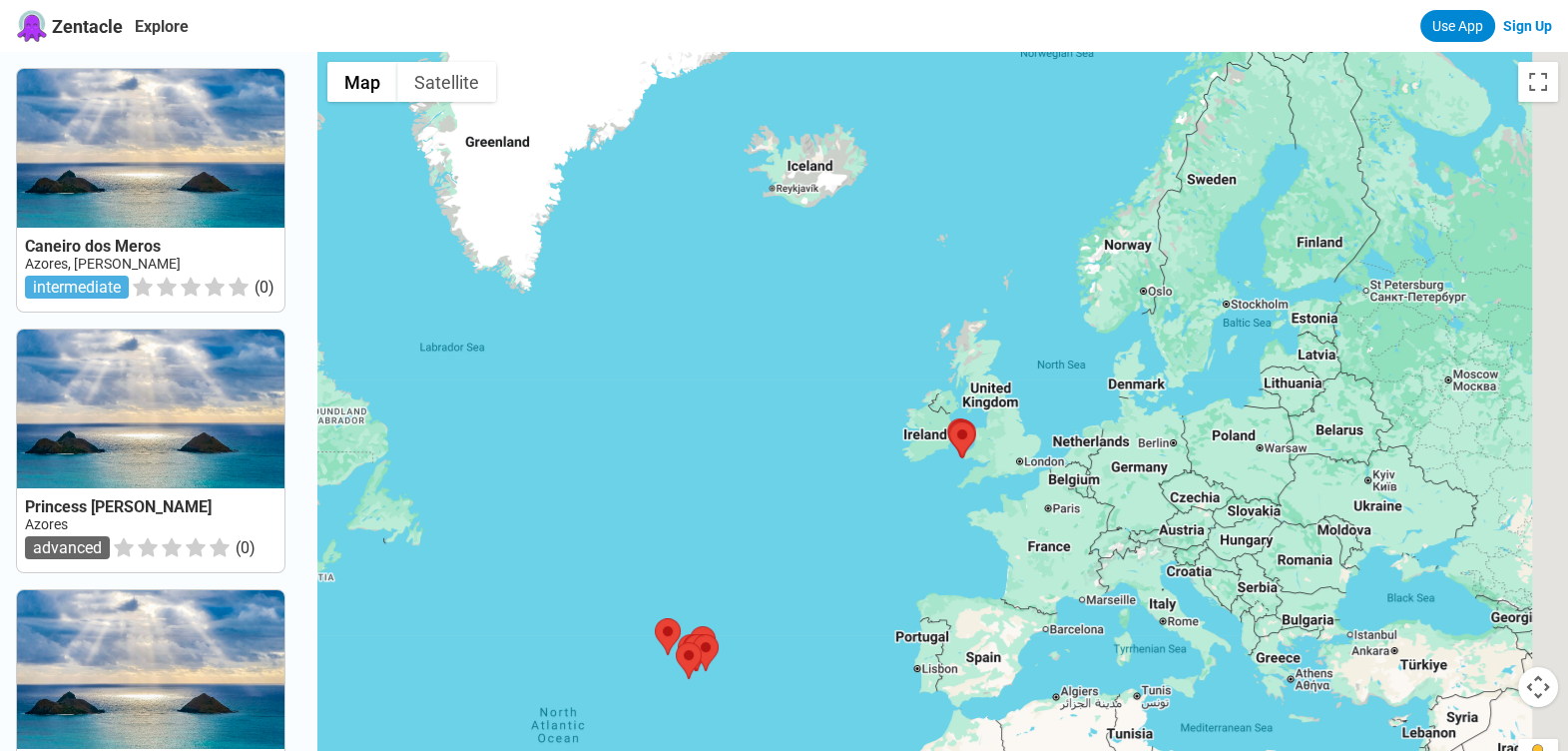 drag, startPoint x: 1270, startPoint y: 279, endPoint x: 973, endPoint y: 539, distance: 394.7265 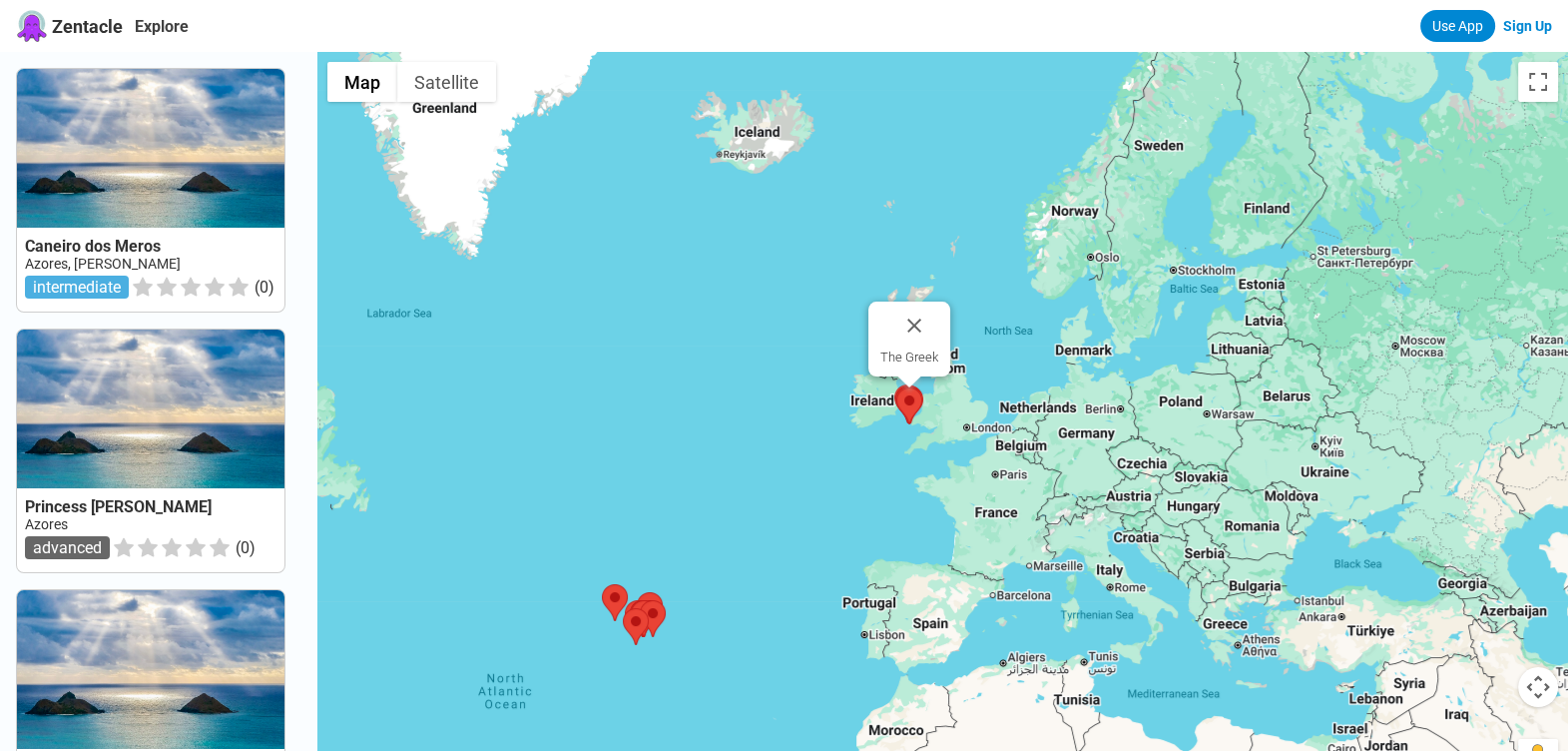 drag, startPoint x: 963, startPoint y: 445, endPoint x: 910, endPoint y: 413, distance: 61.91123 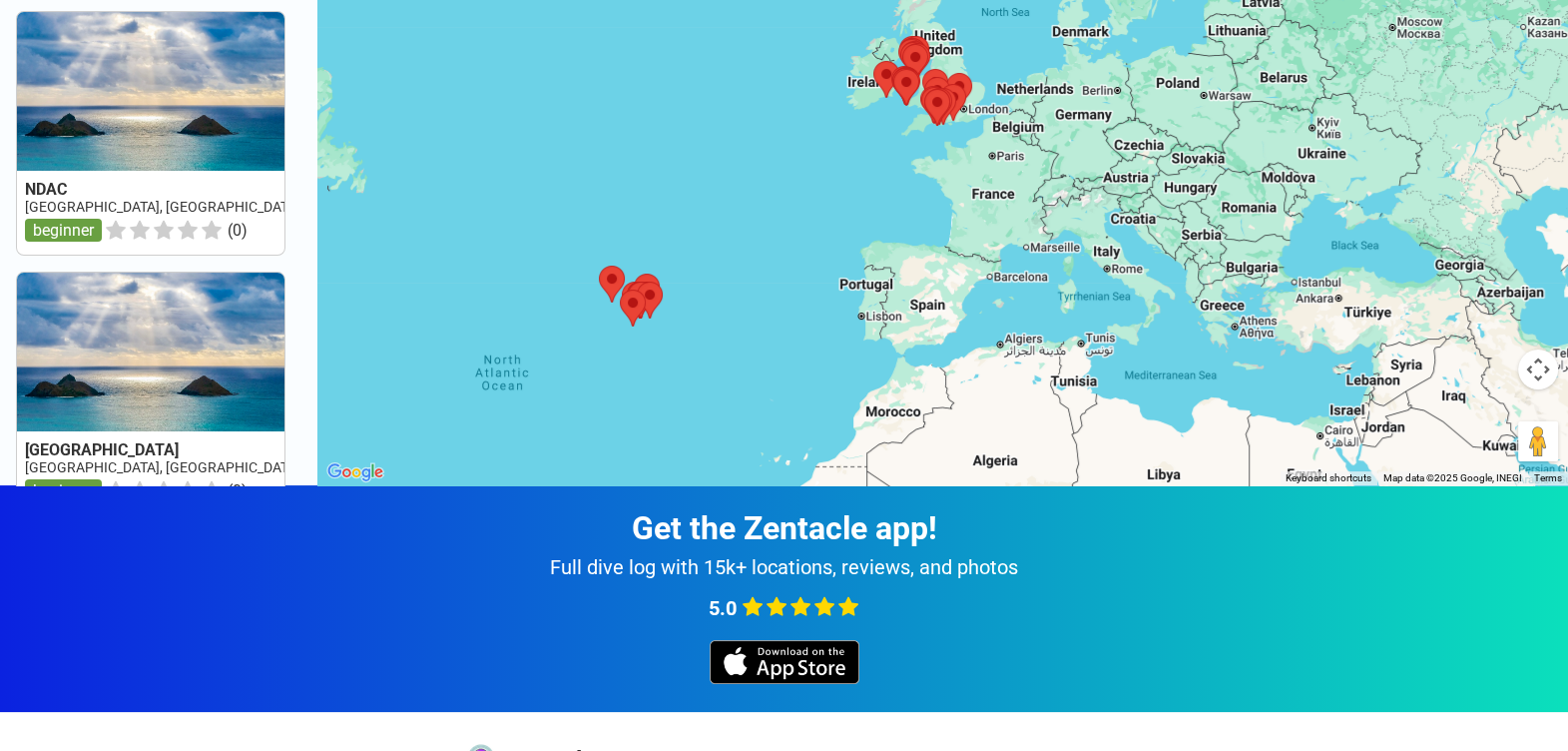 scroll, scrollTop: 344, scrollLeft: 0, axis: vertical 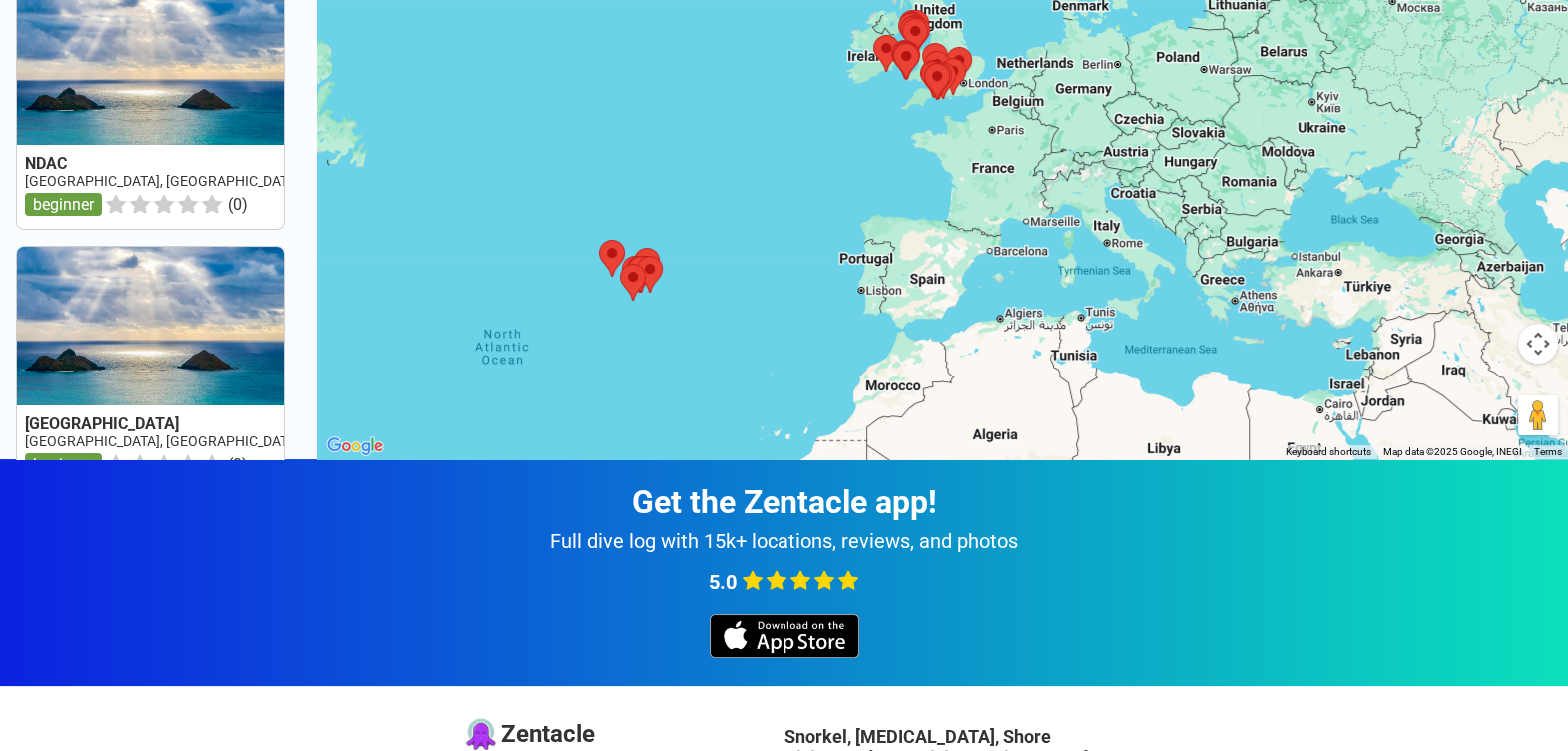 click at bounding box center [1538, 344] 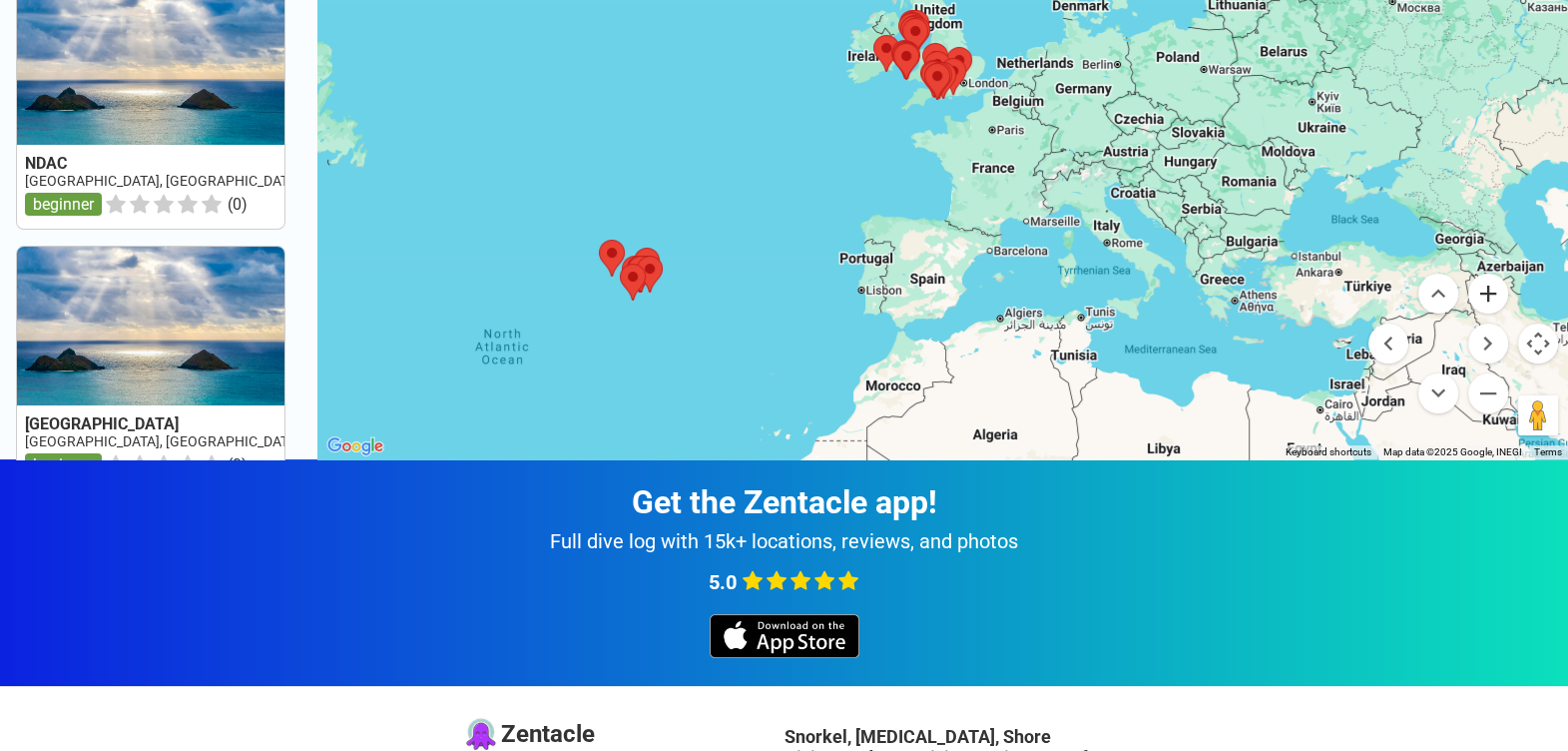 click at bounding box center [1488, 294] 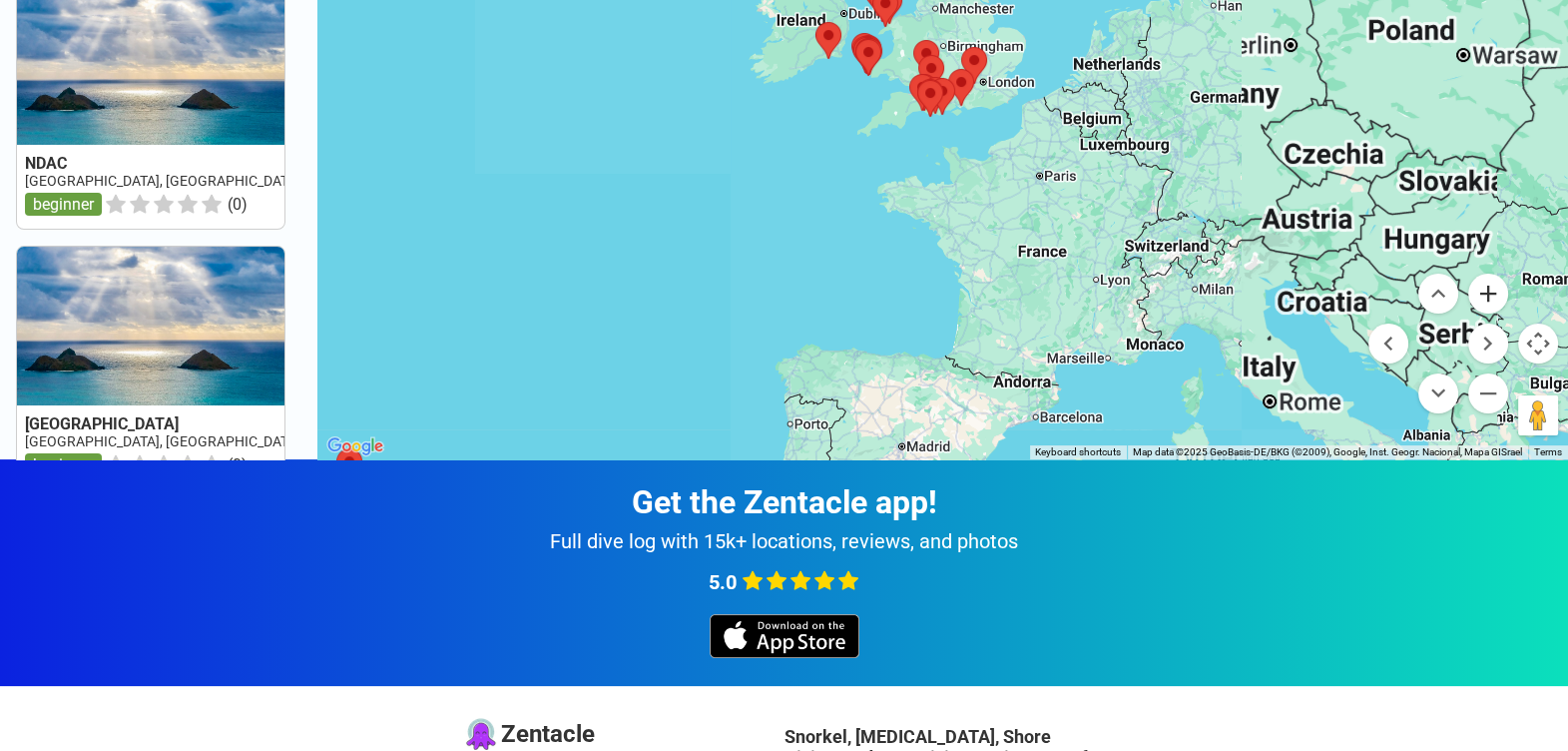 click at bounding box center (1488, 294) 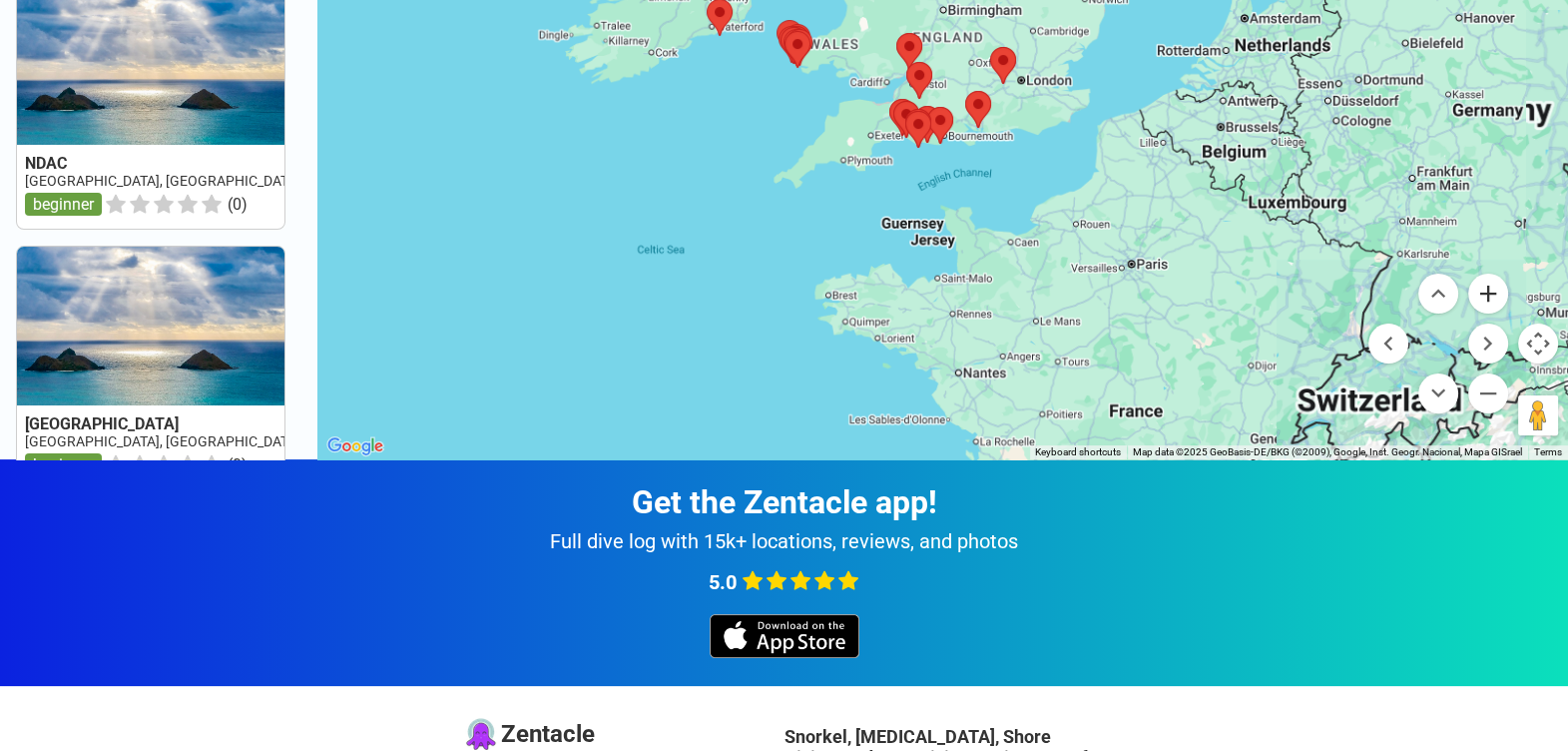 click at bounding box center (1488, 294) 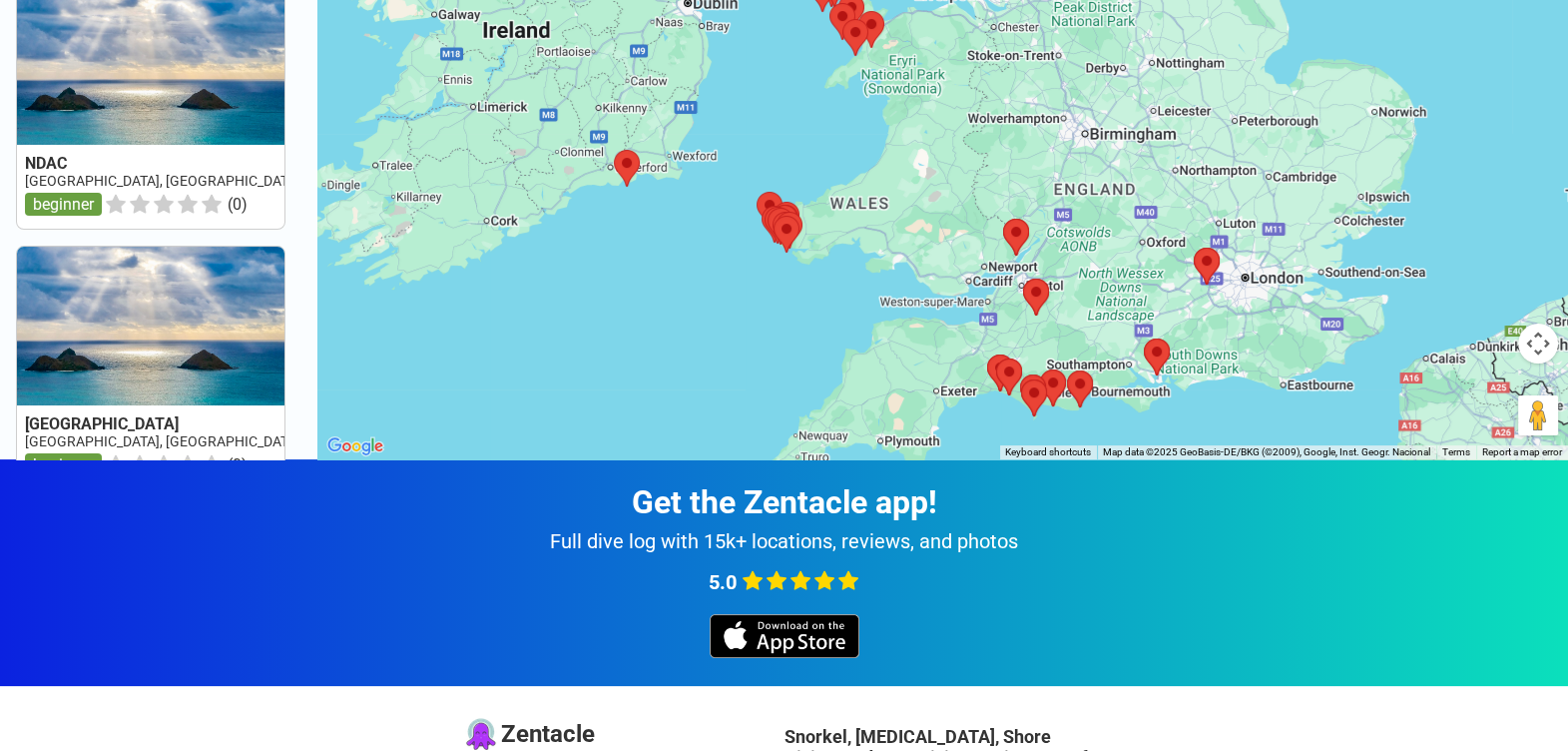 drag, startPoint x: 801, startPoint y: 151, endPoint x: 920, endPoint y: 321, distance: 207.51145 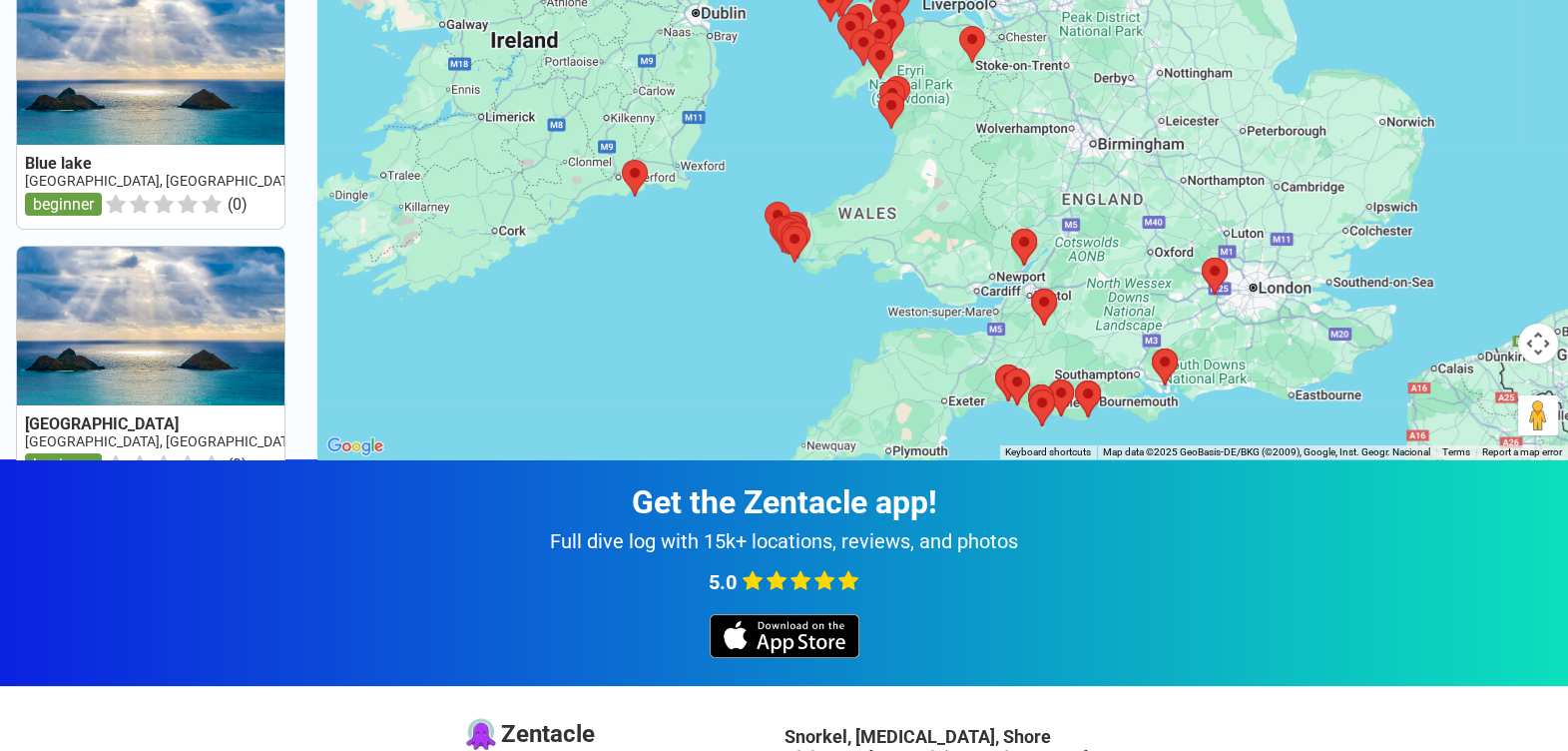 click at bounding box center [1538, 344] 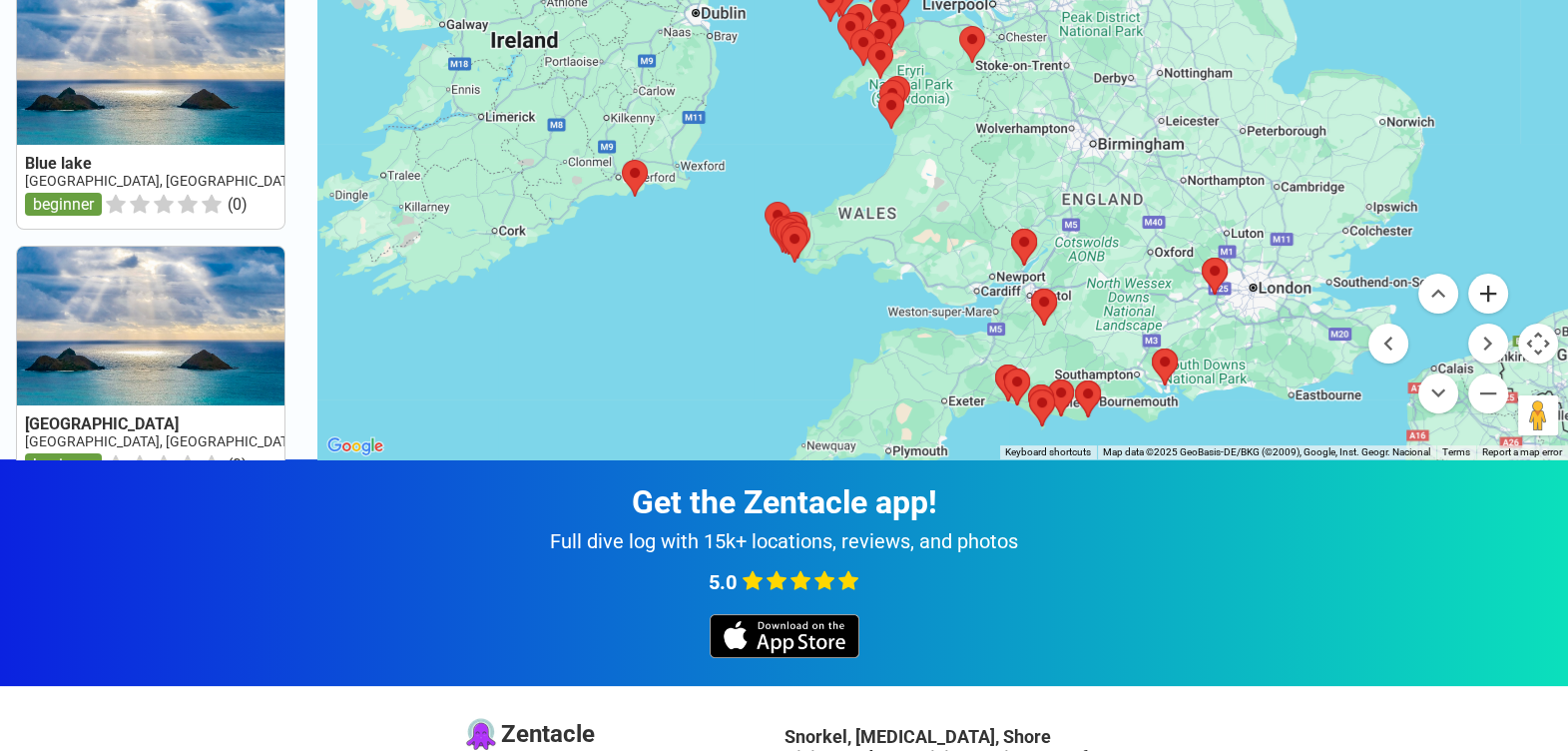click at bounding box center (1488, 294) 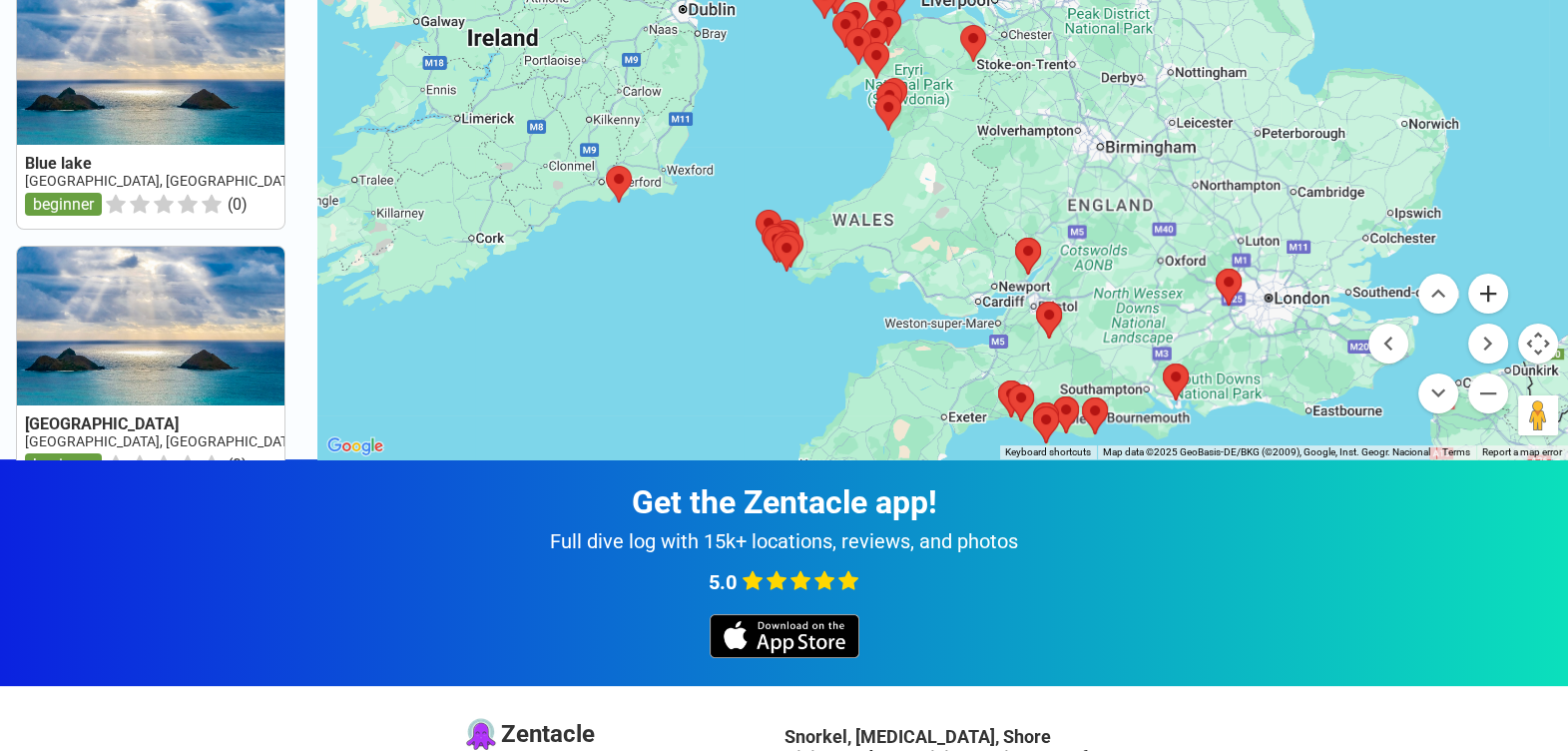 click at bounding box center [1488, 294] 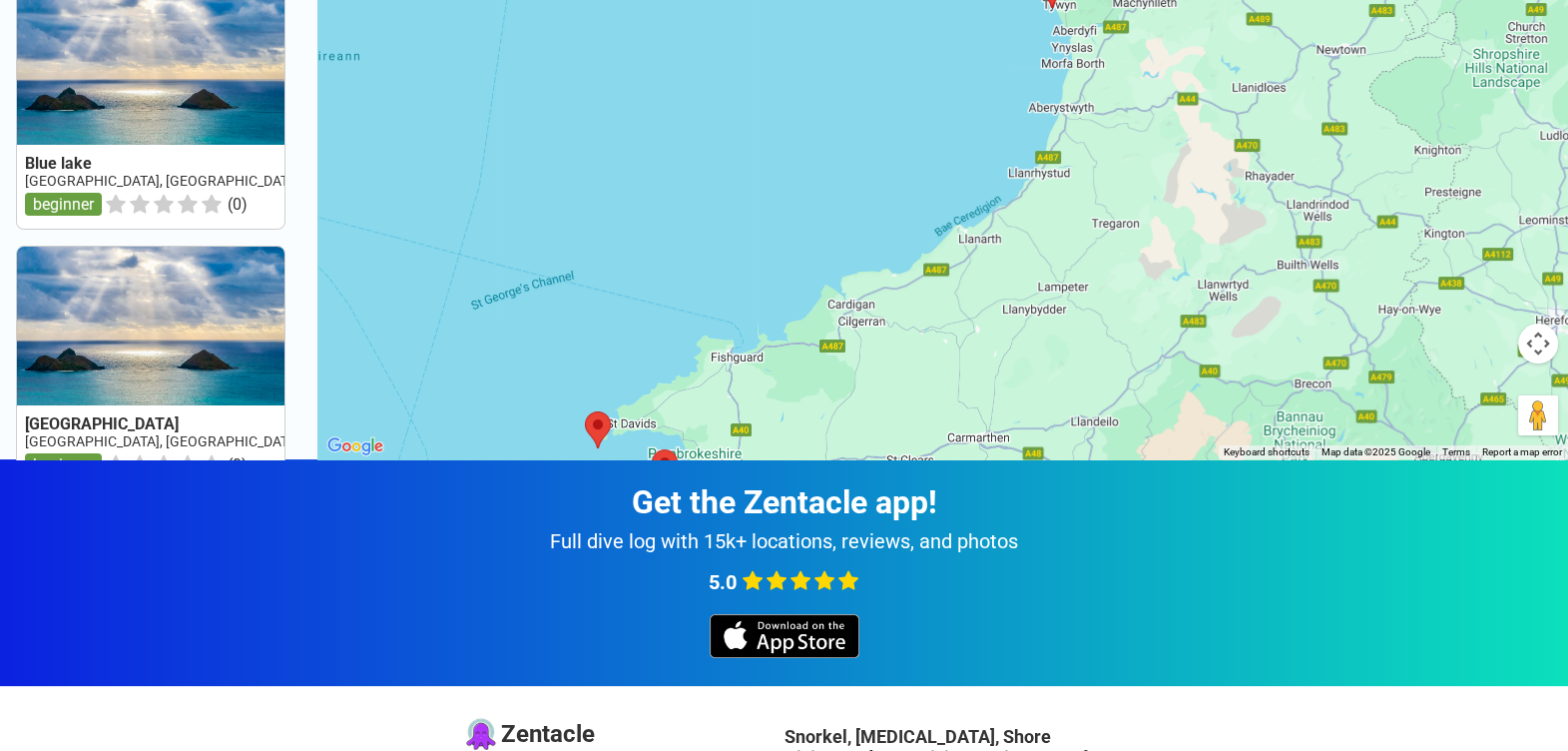 drag, startPoint x: 791, startPoint y: 271, endPoint x: 1109, endPoint y: 15, distance: 408.2401 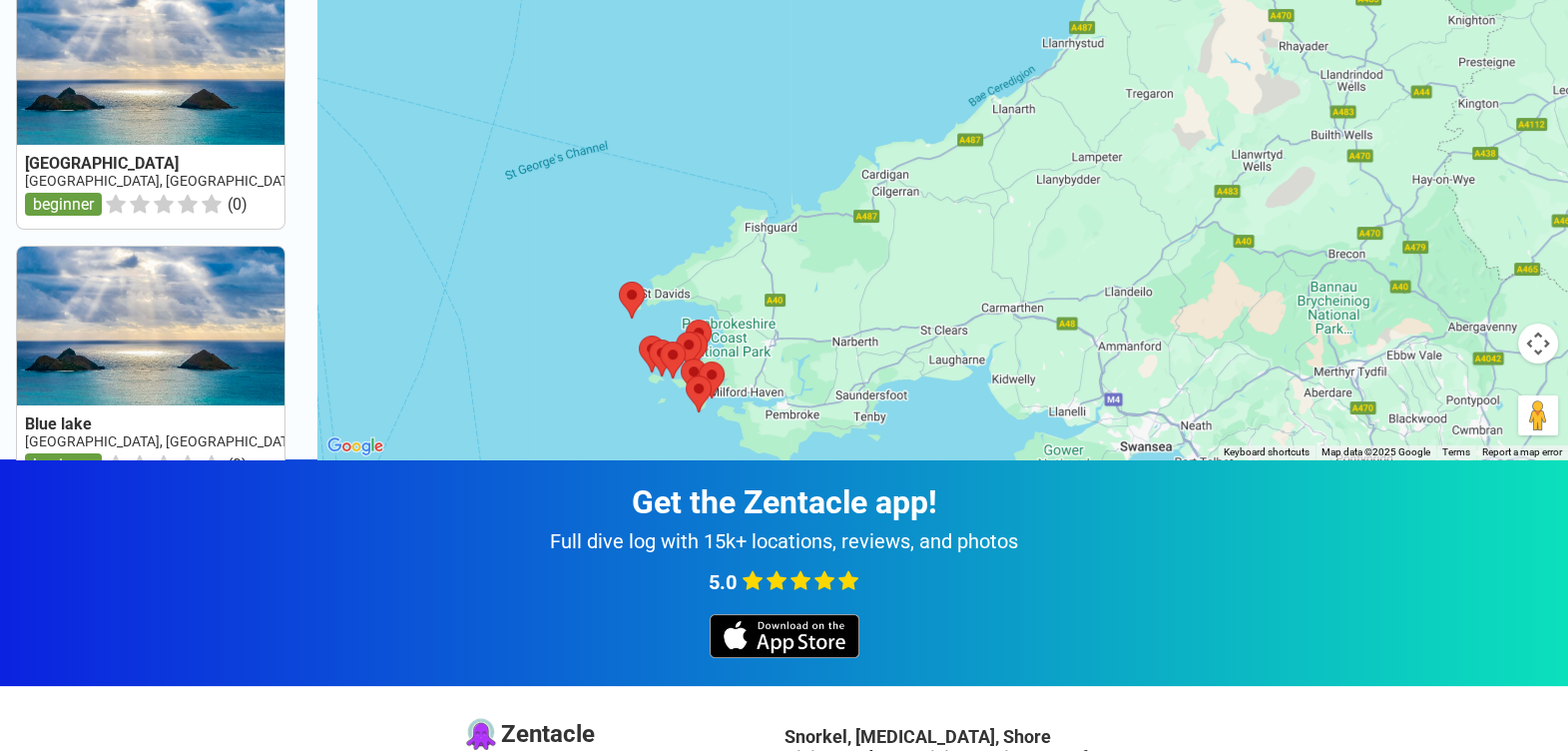 drag, startPoint x: 949, startPoint y: 304, endPoint x: 978, endPoint y: 170, distance: 137.10215 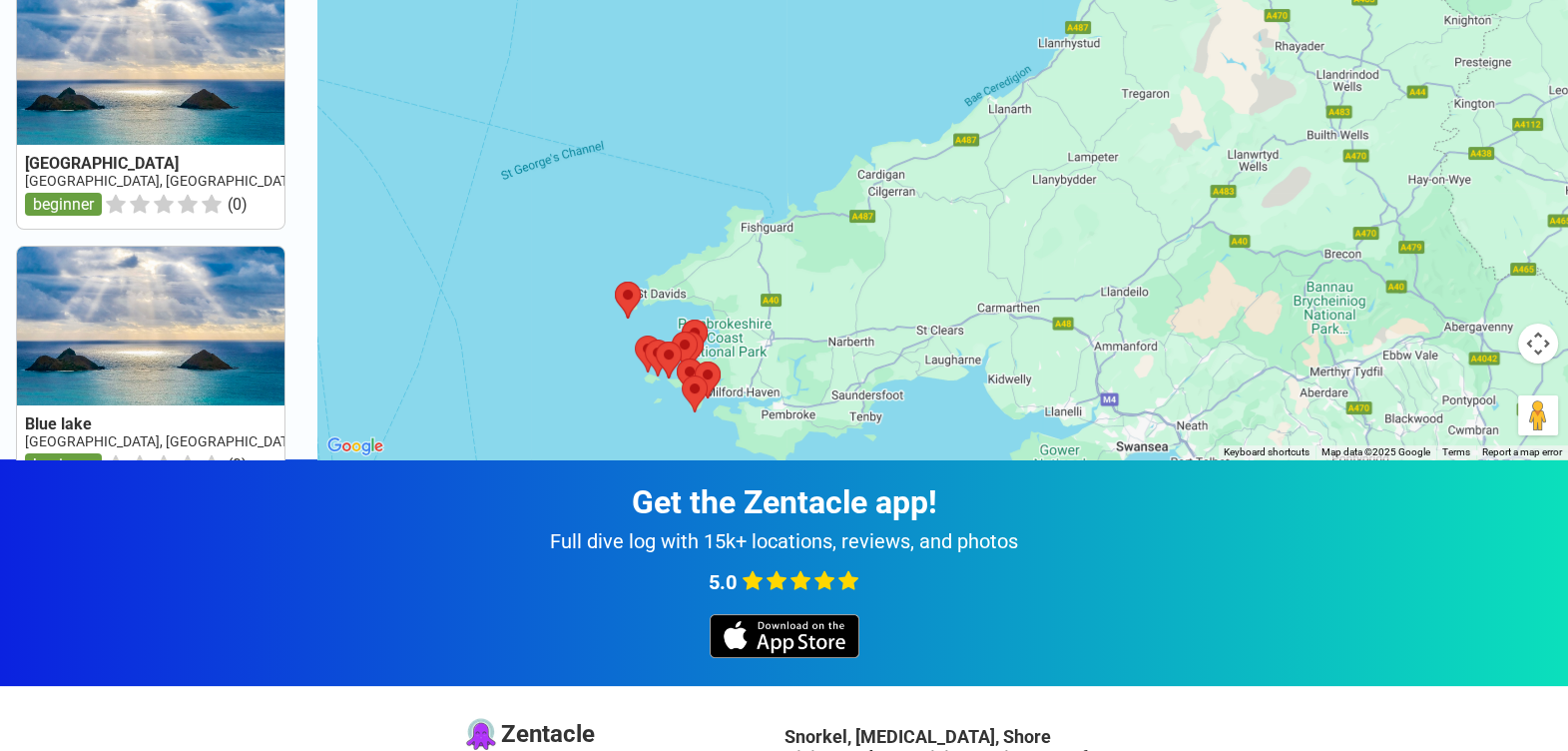 click at bounding box center (1538, 344) 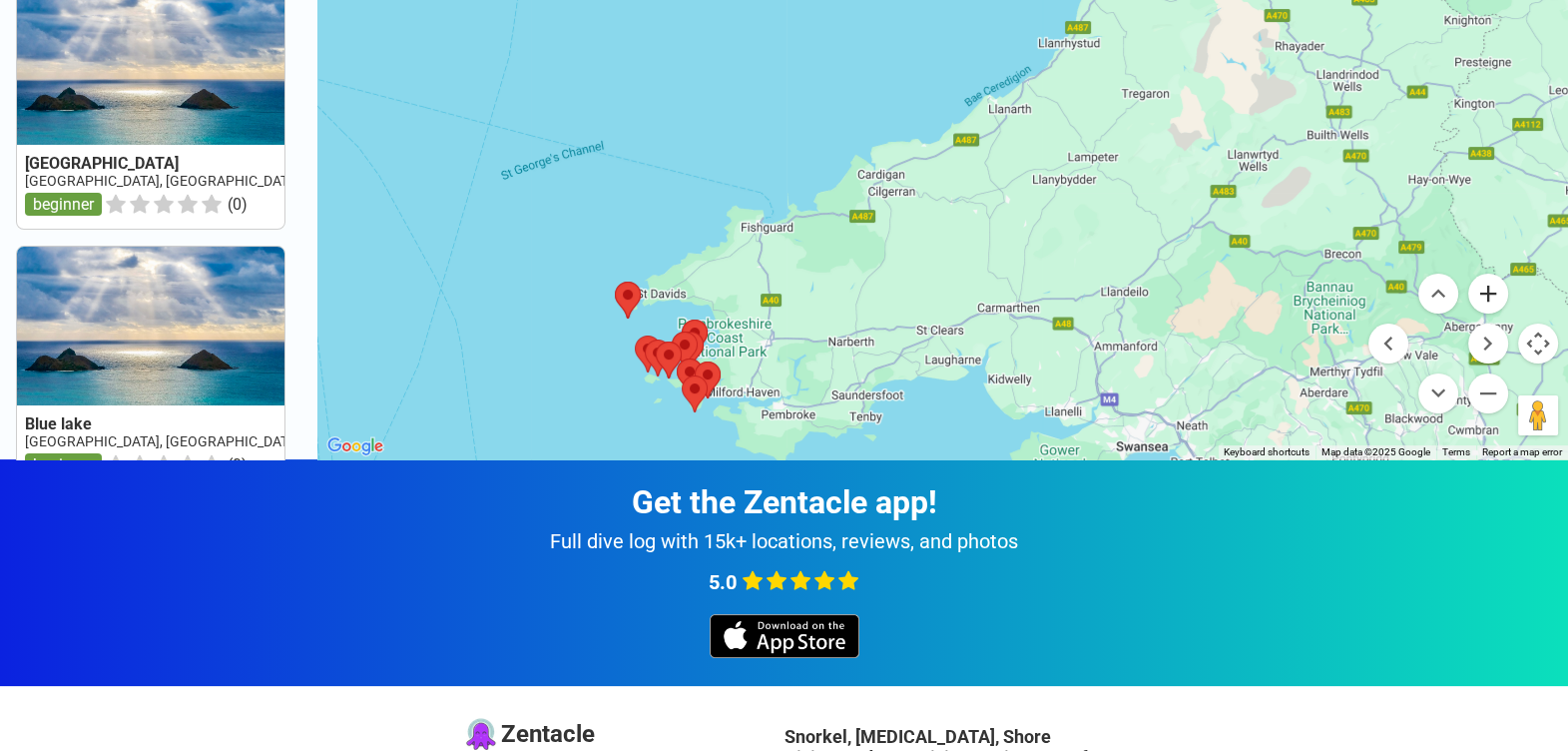 click at bounding box center (1488, 294) 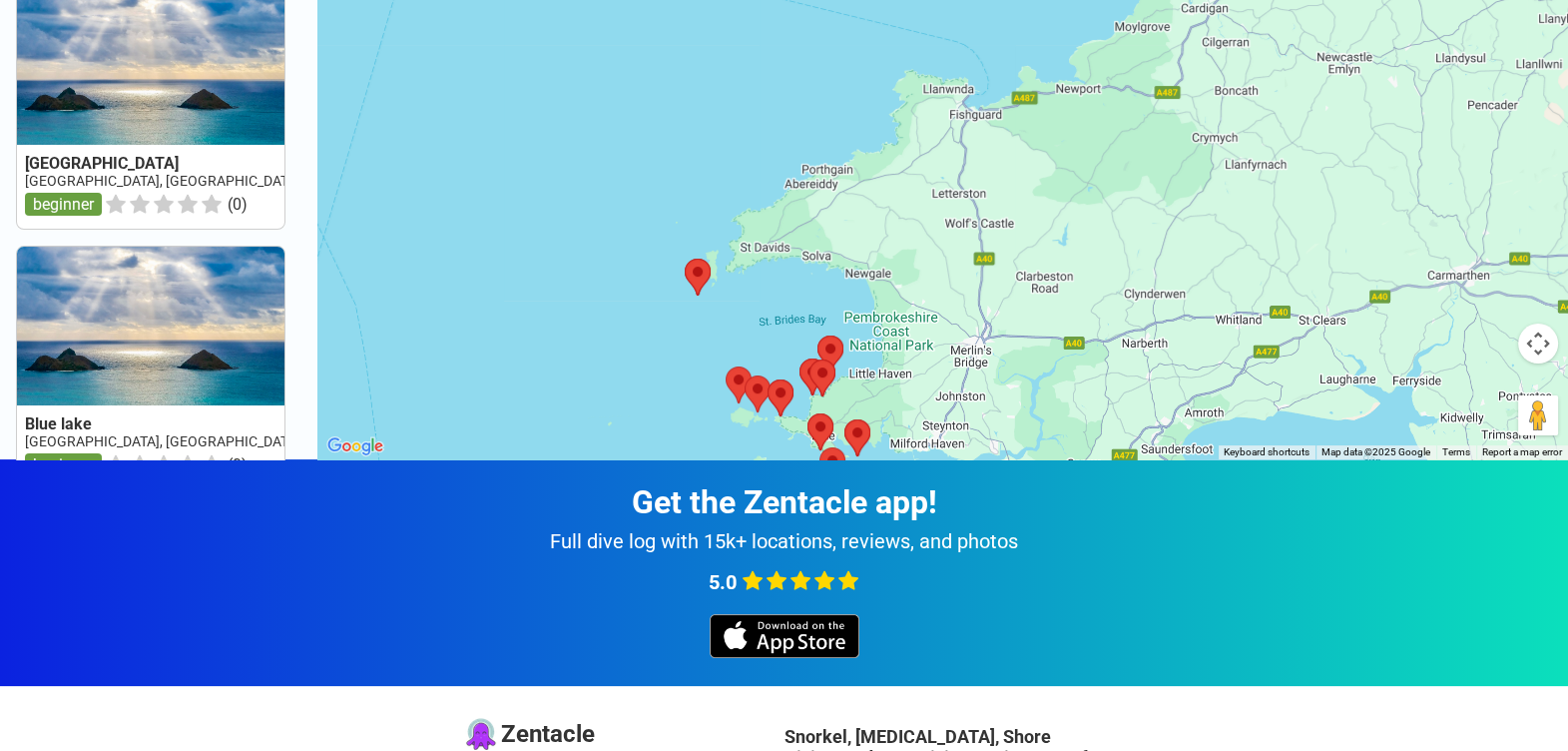 drag, startPoint x: 803, startPoint y: 350, endPoint x: 1203, endPoint y: 80, distance: 482.59714 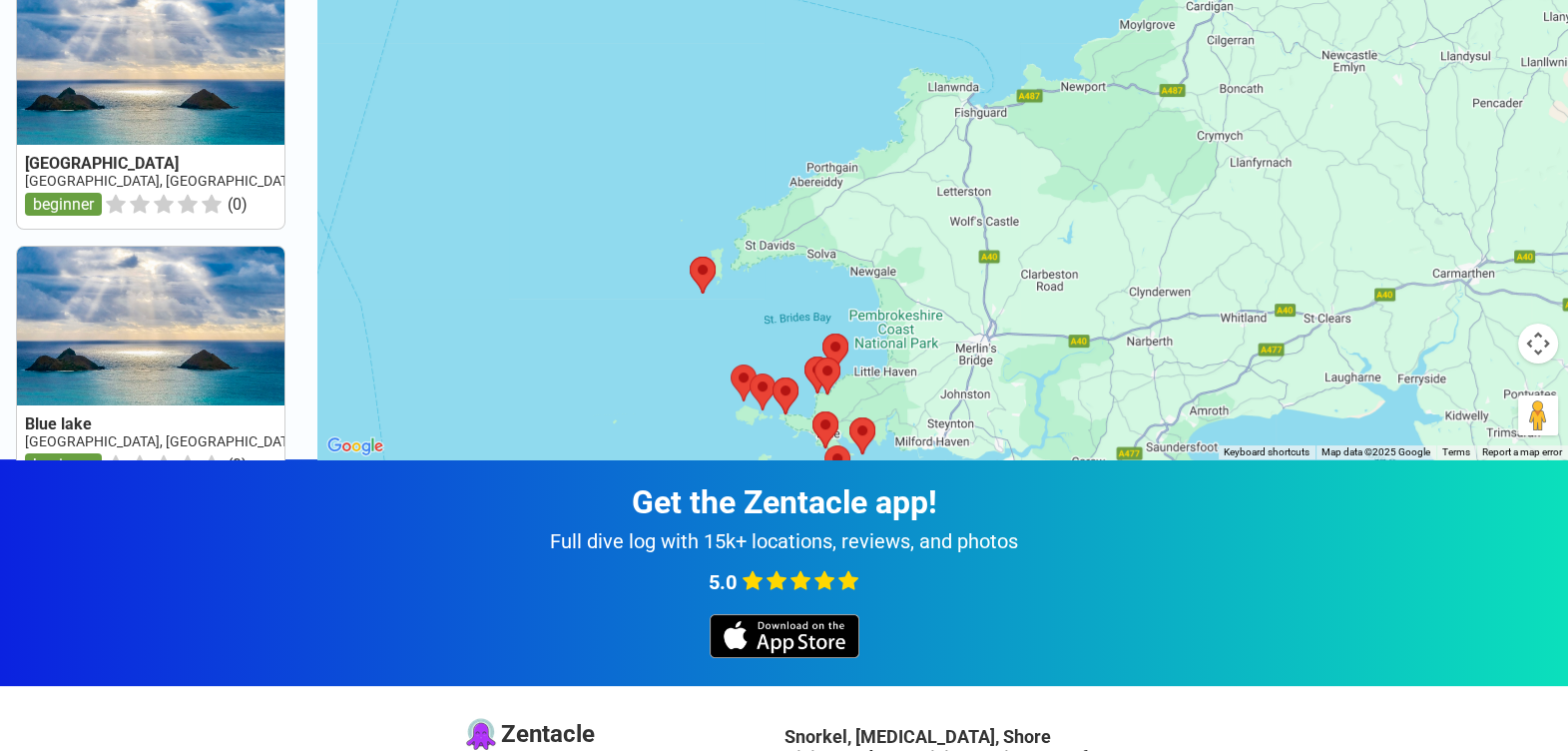 scroll, scrollTop: 0, scrollLeft: 0, axis: both 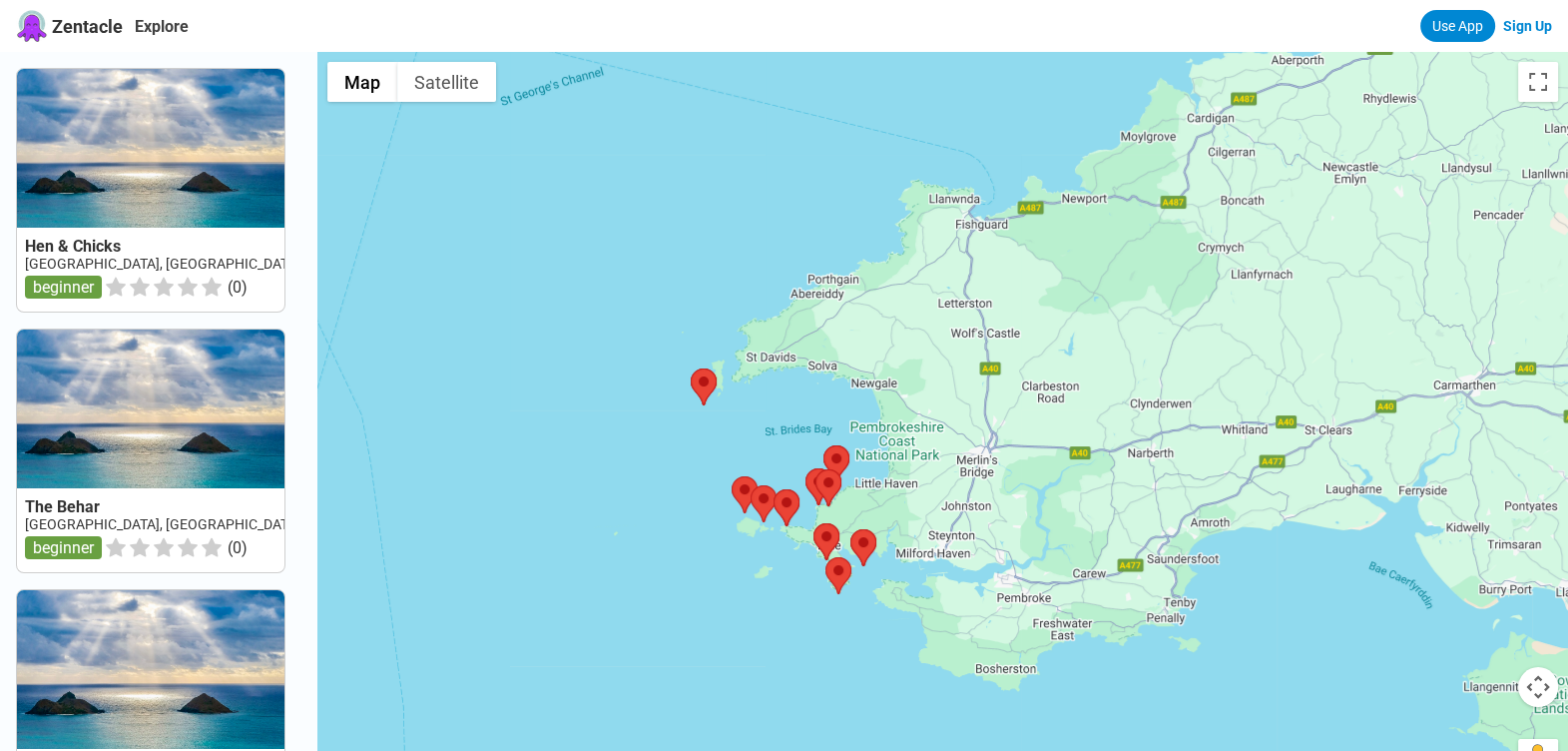 drag, startPoint x: 951, startPoint y: 291, endPoint x: 959, endPoint y: 110, distance: 181.17671 